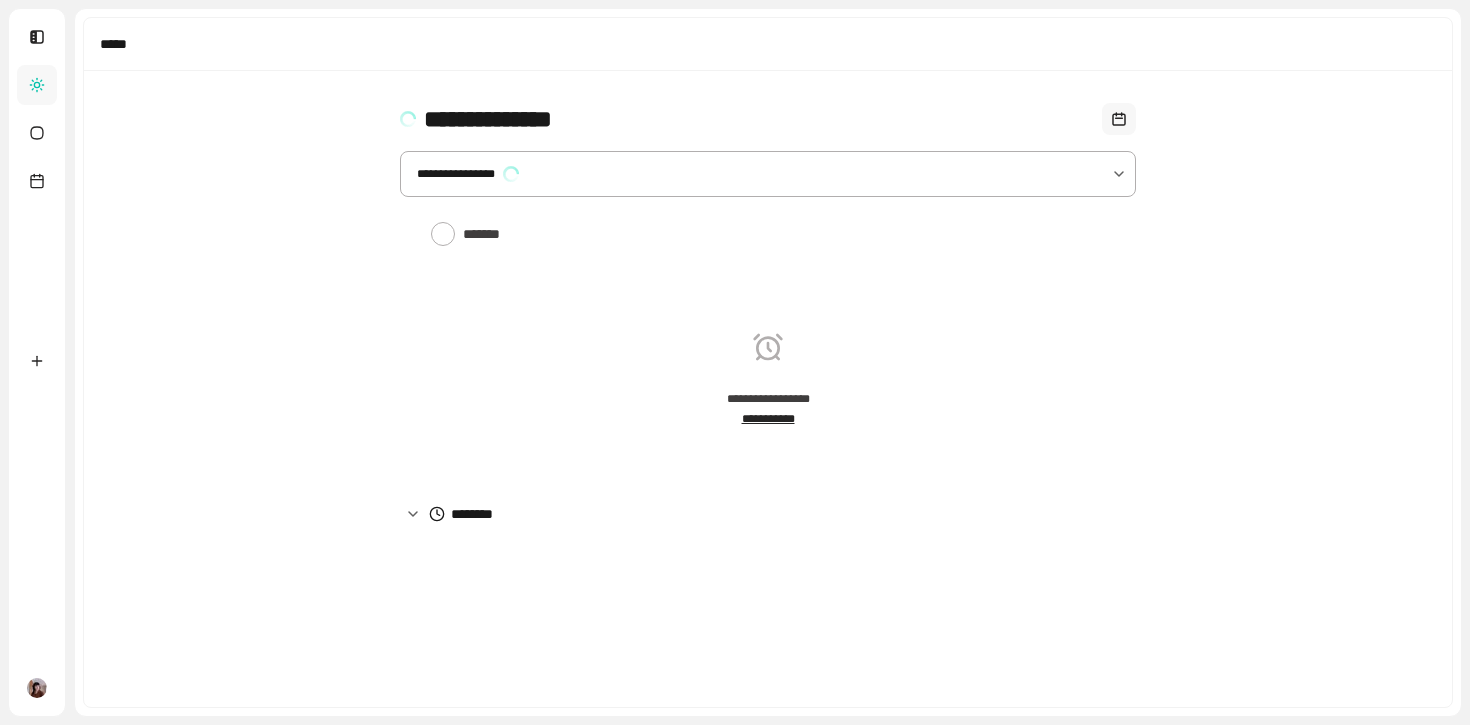 scroll, scrollTop: 0, scrollLeft: 0, axis: both 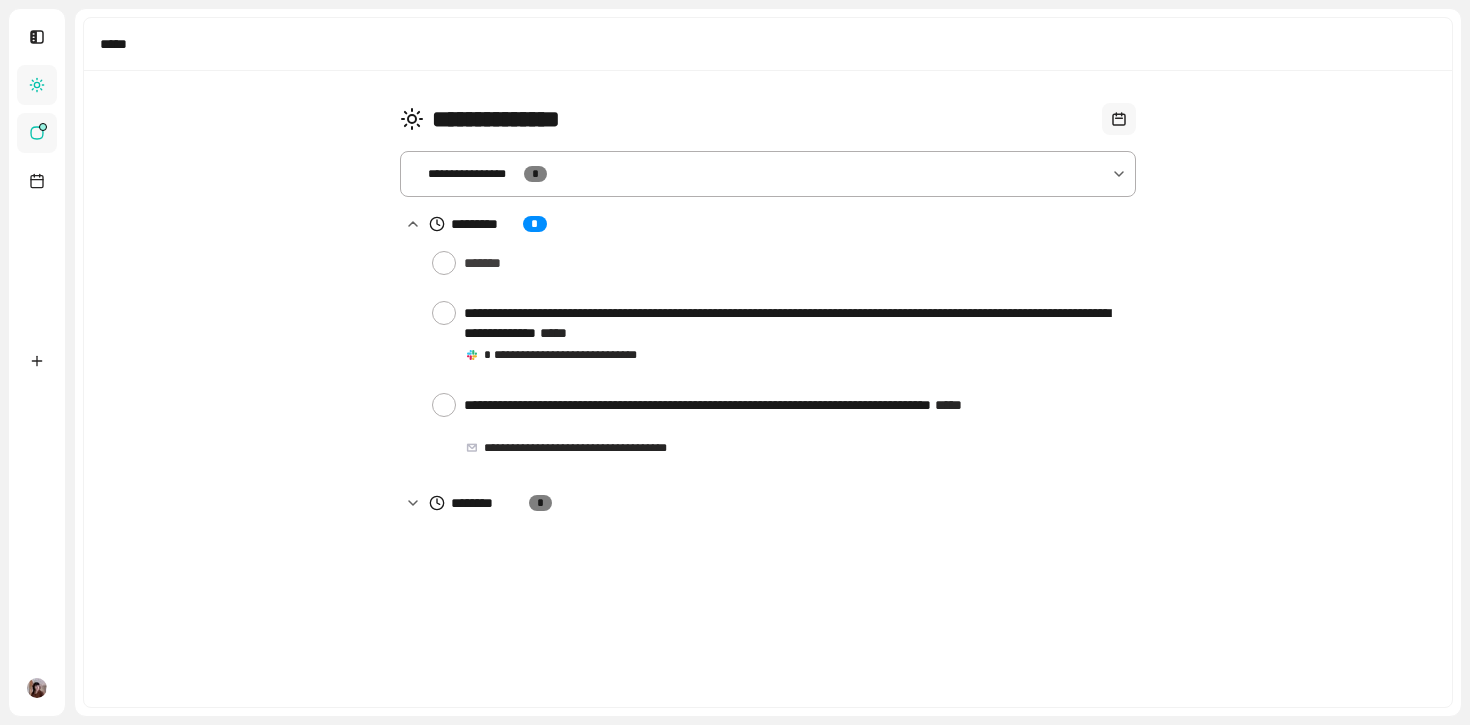 type on "*" 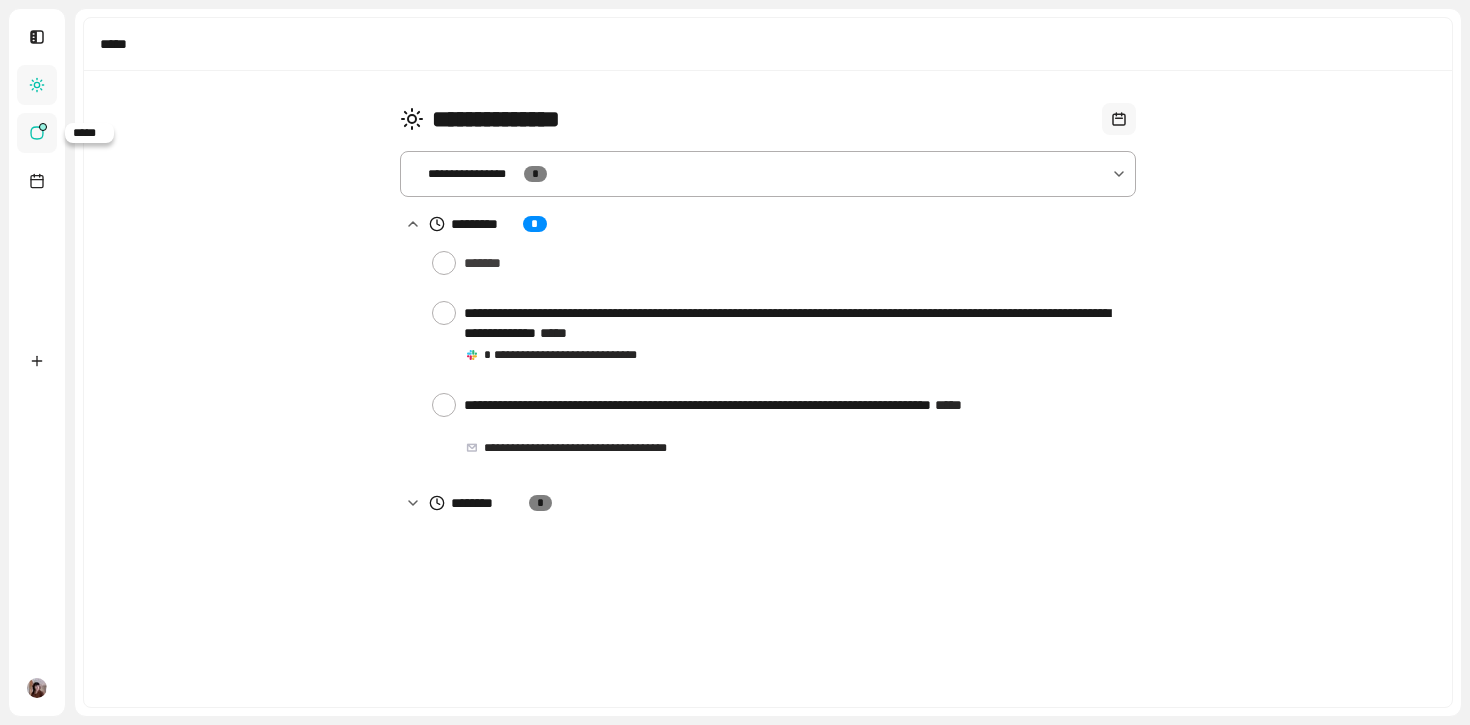 click at bounding box center (37, 133) 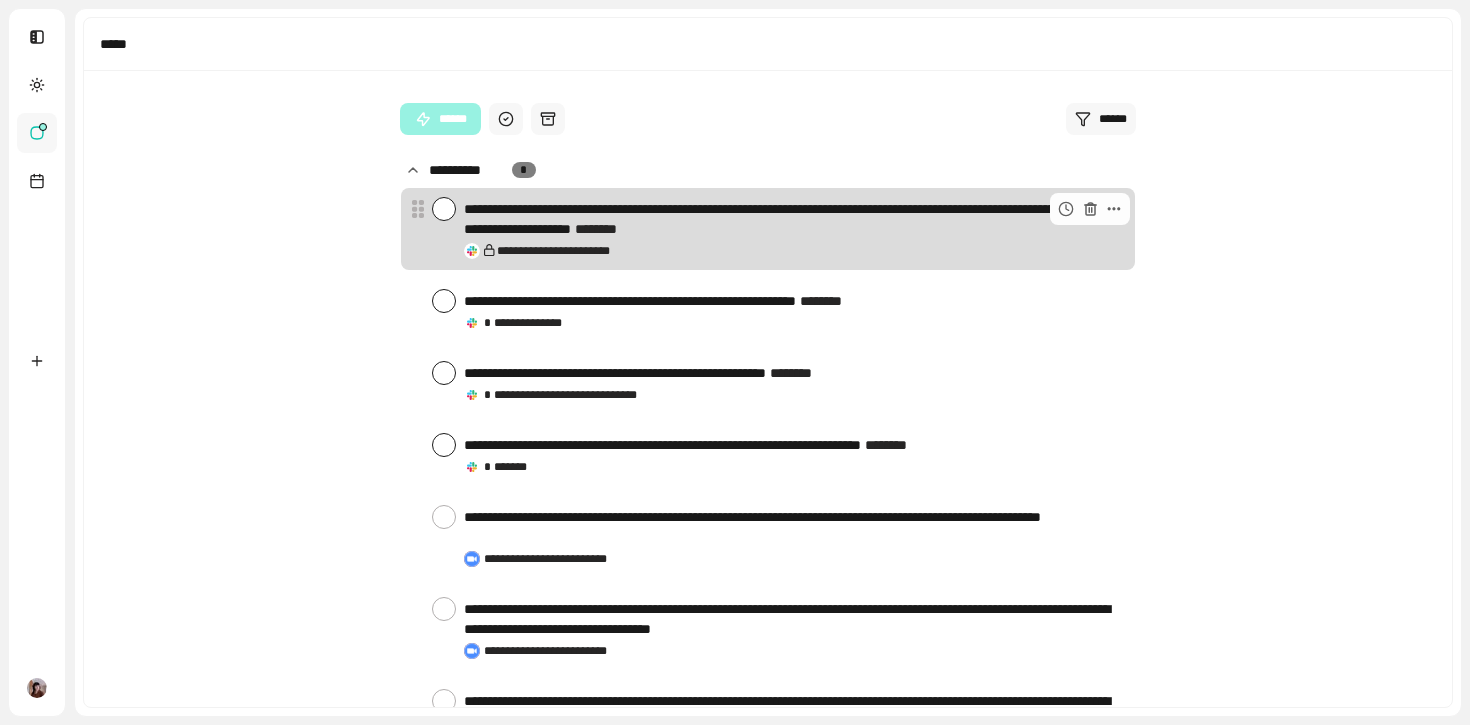 scroll, scrollTop: 0, scrollLeft: 0, axis: both 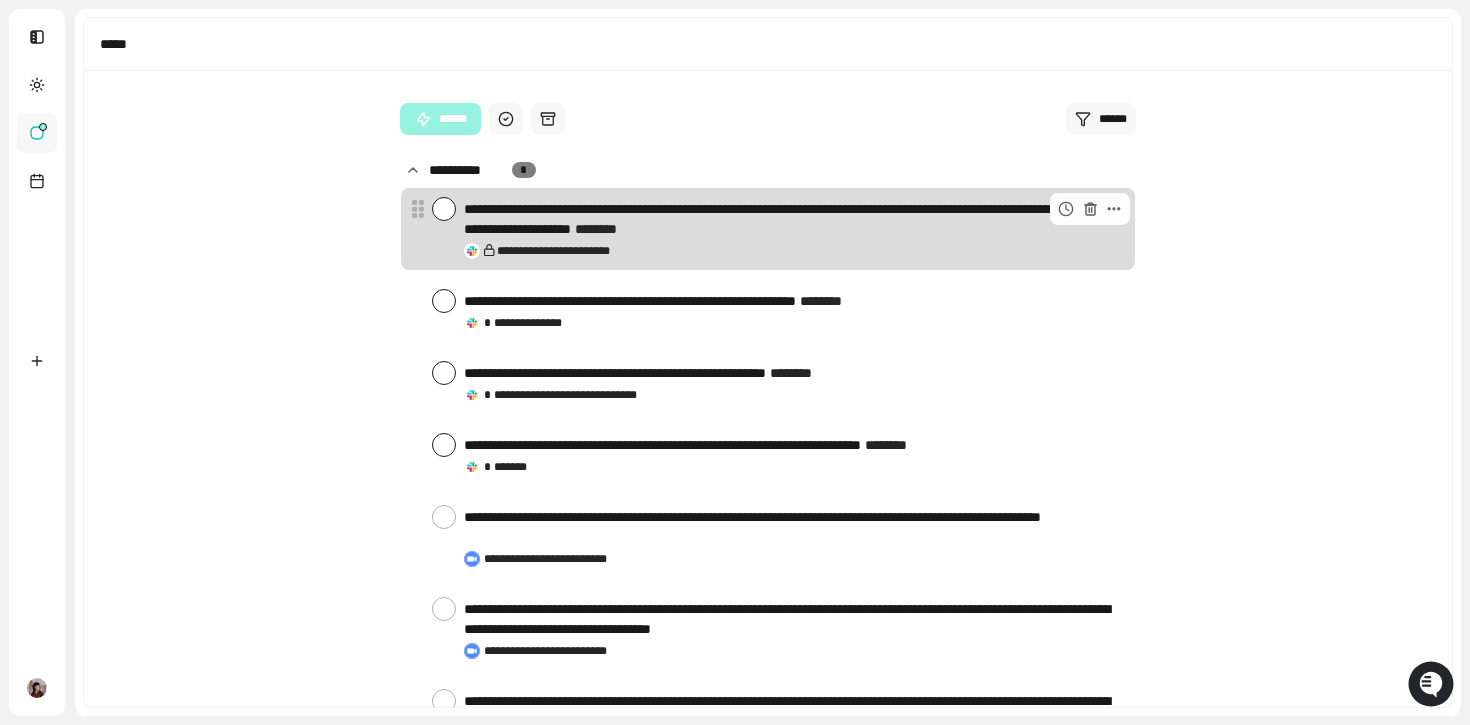 type 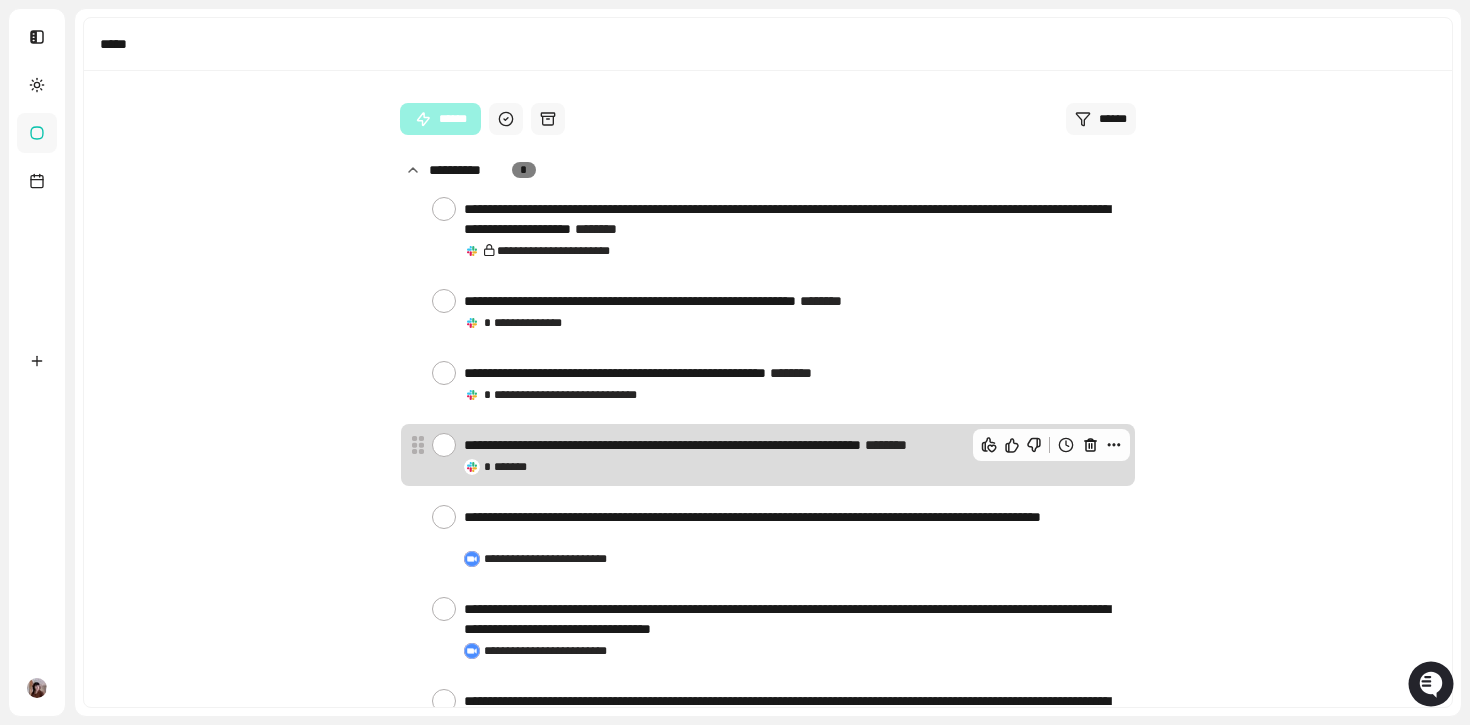 click 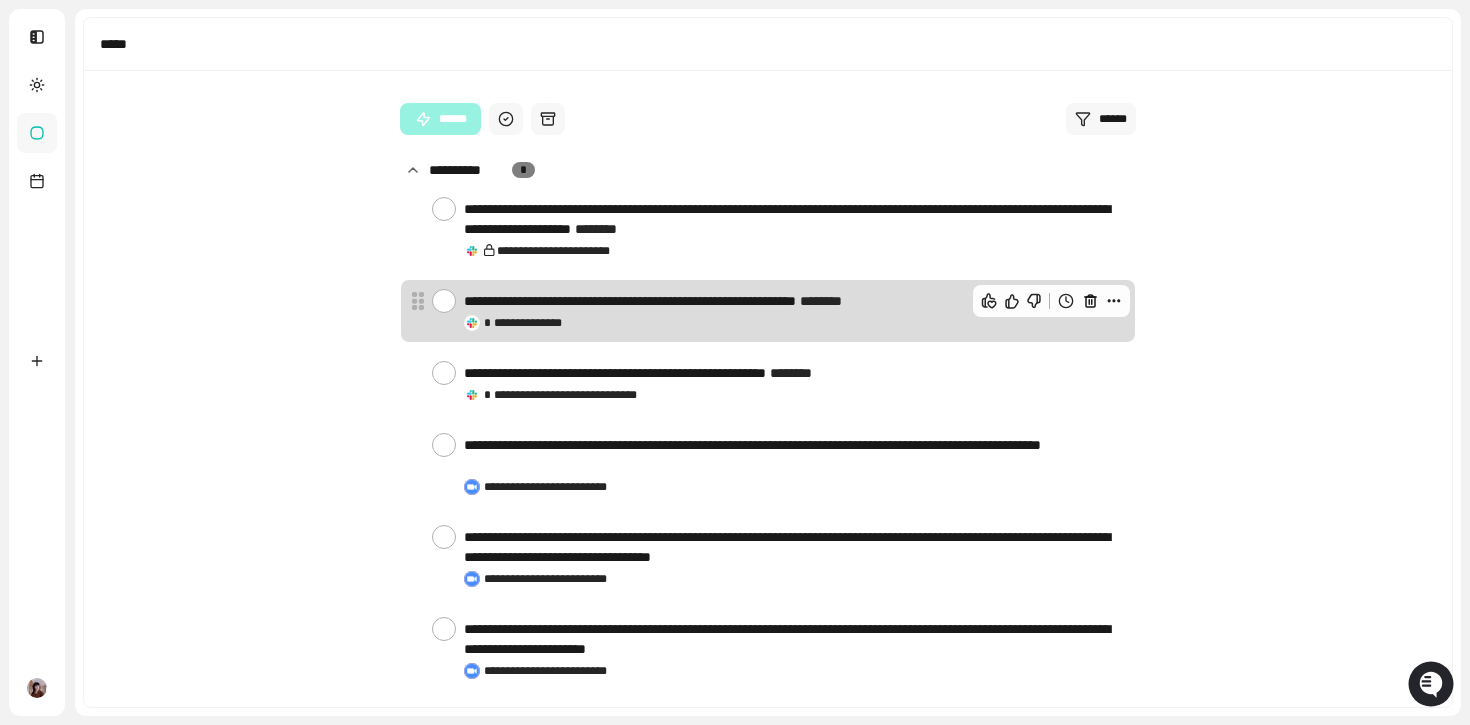 click 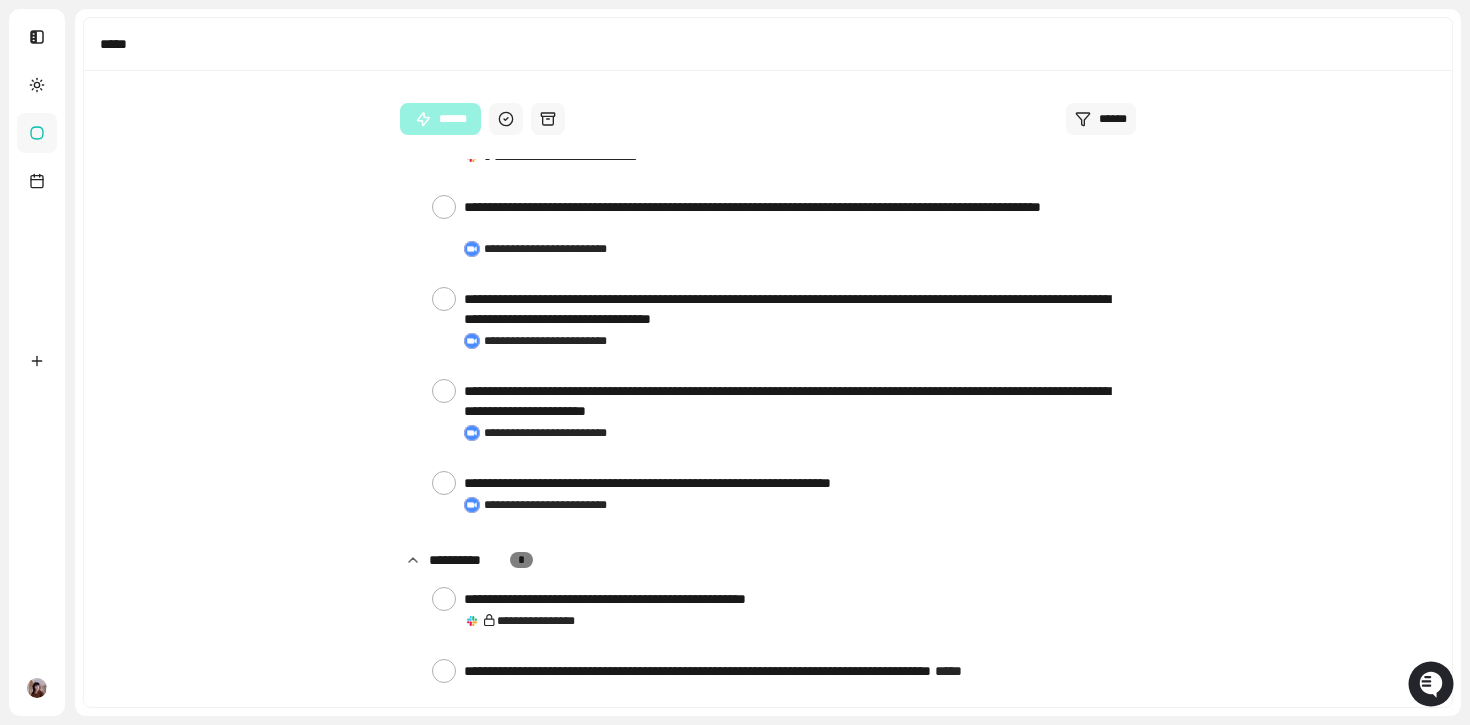 scroll, scrollTop: 167, scrollLeft: 0, axis: vertical 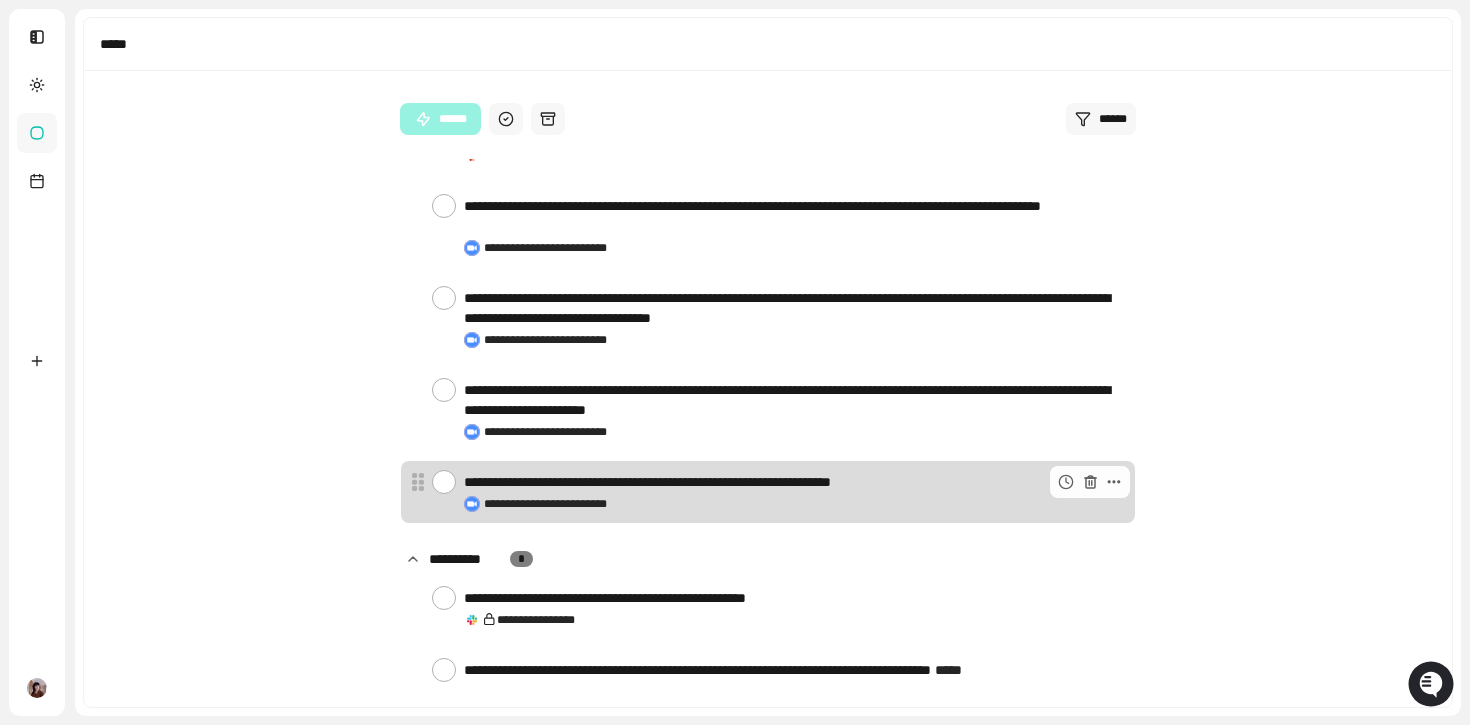 click at bounding box center (444, 482) 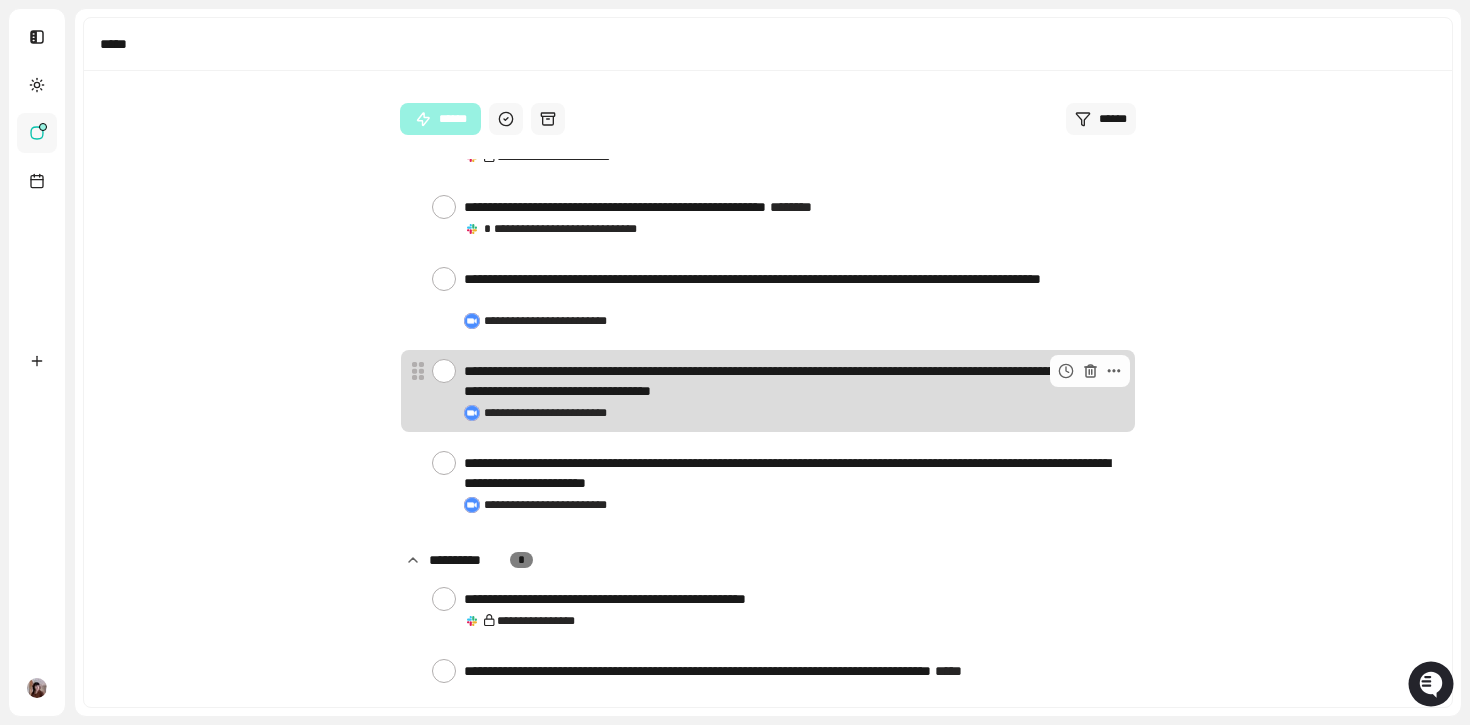 scroll, scrollTop: 240, scrollLeft: 0, axis: vertical 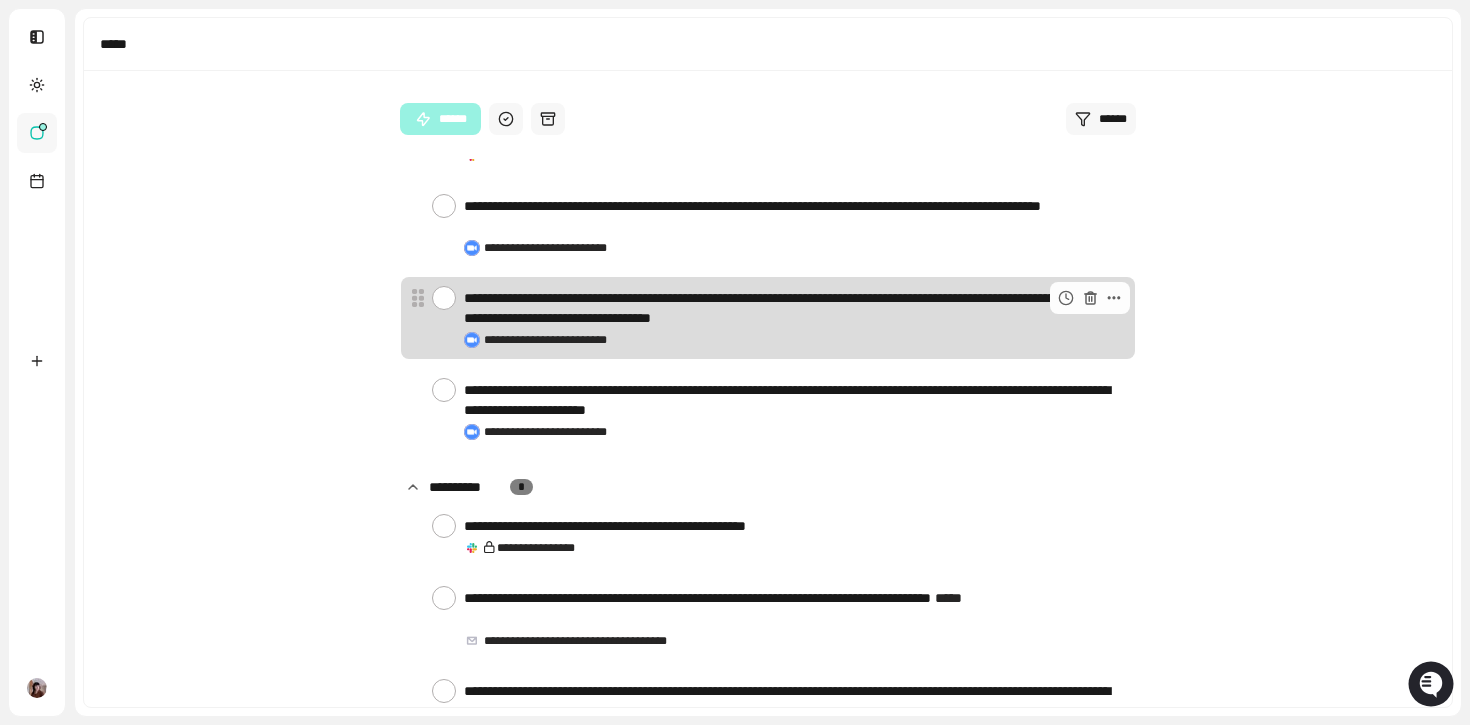 click at bounding box center [444, 298] 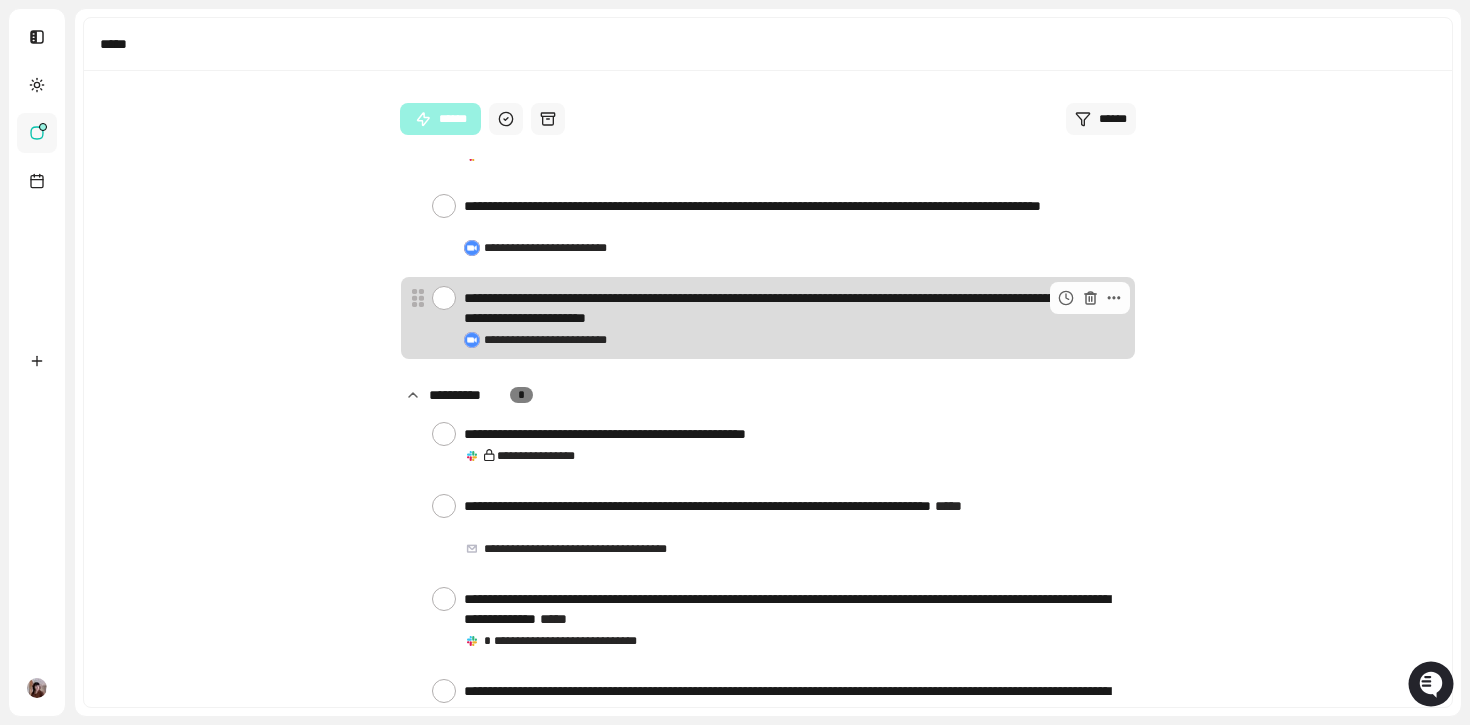 click at bounding box center (444, 298) 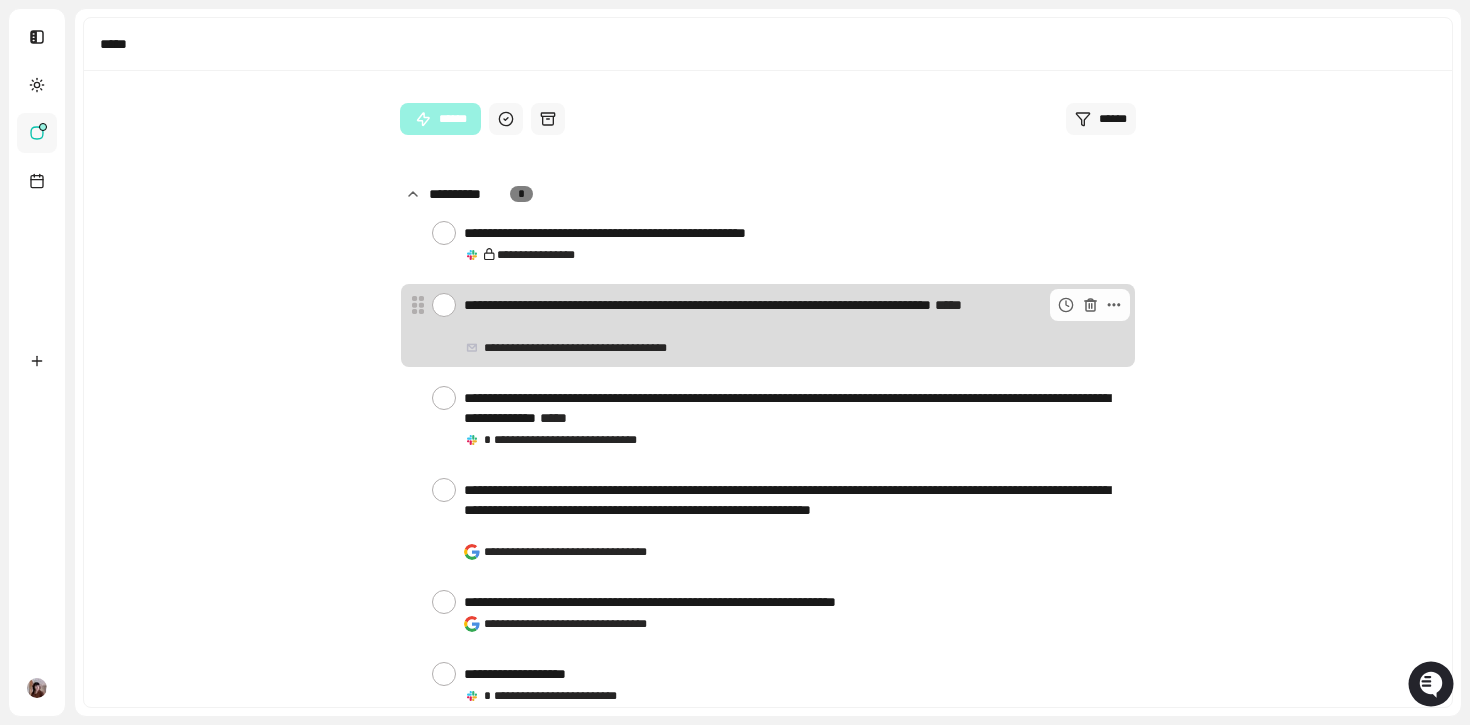 scroll, scrollTop: 353, scrollLeft: 0, axis: vertical 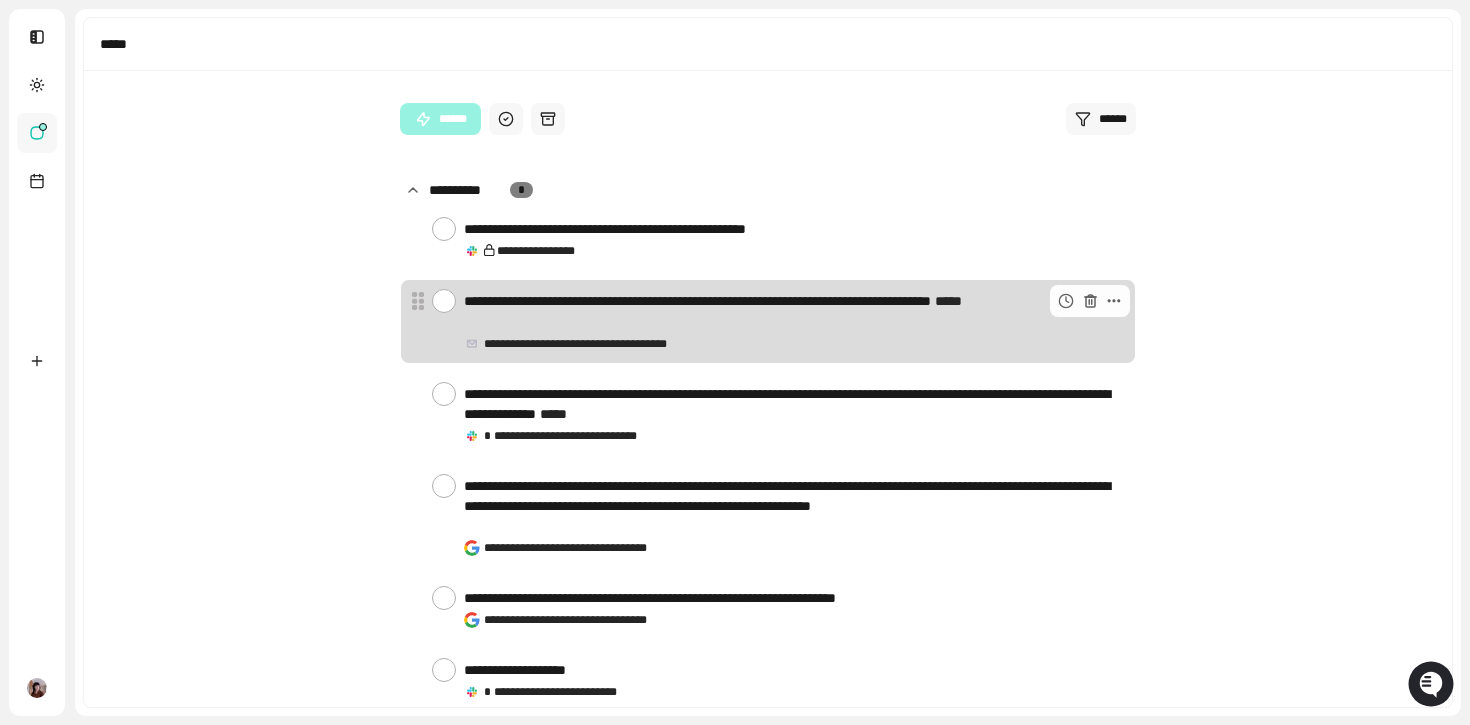 click on "**********" at bounding box center (795, 311) 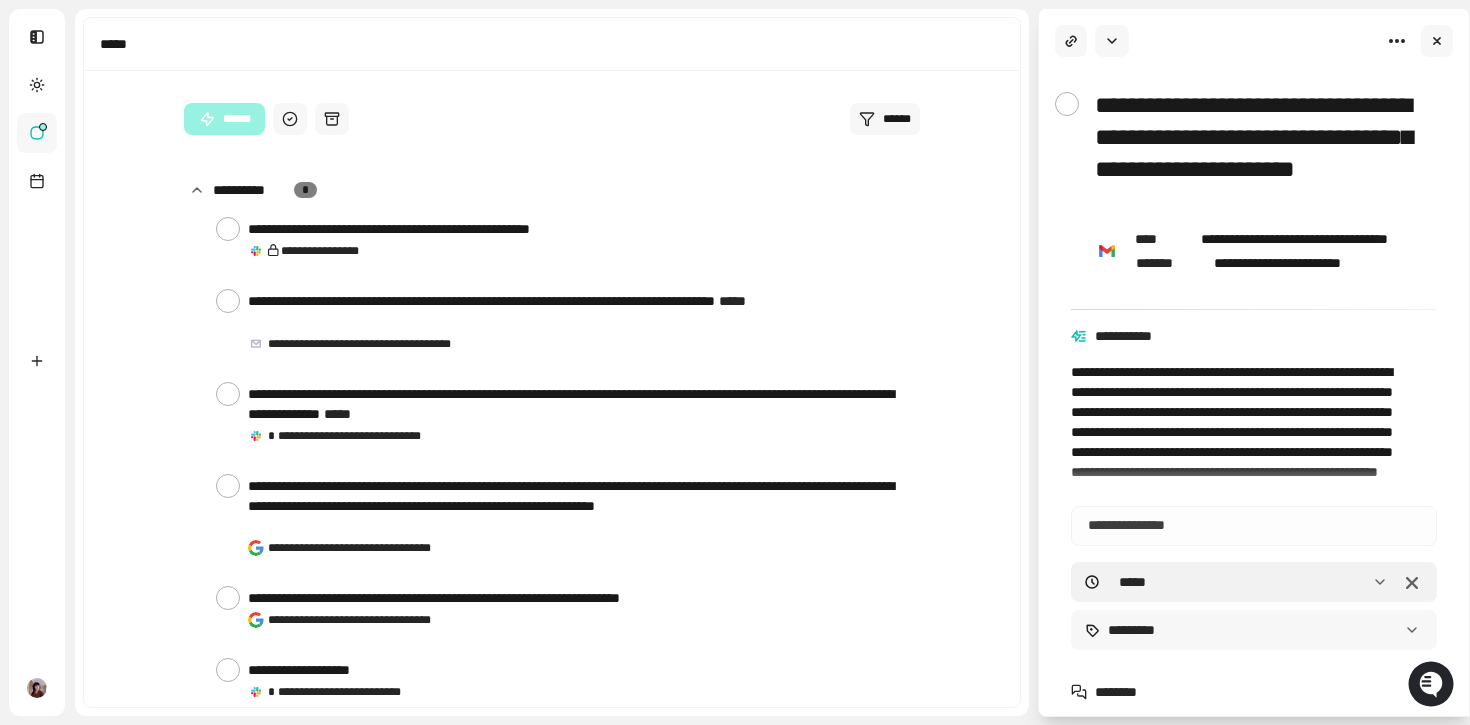 click on "**********" at bounding box center (735, 437) 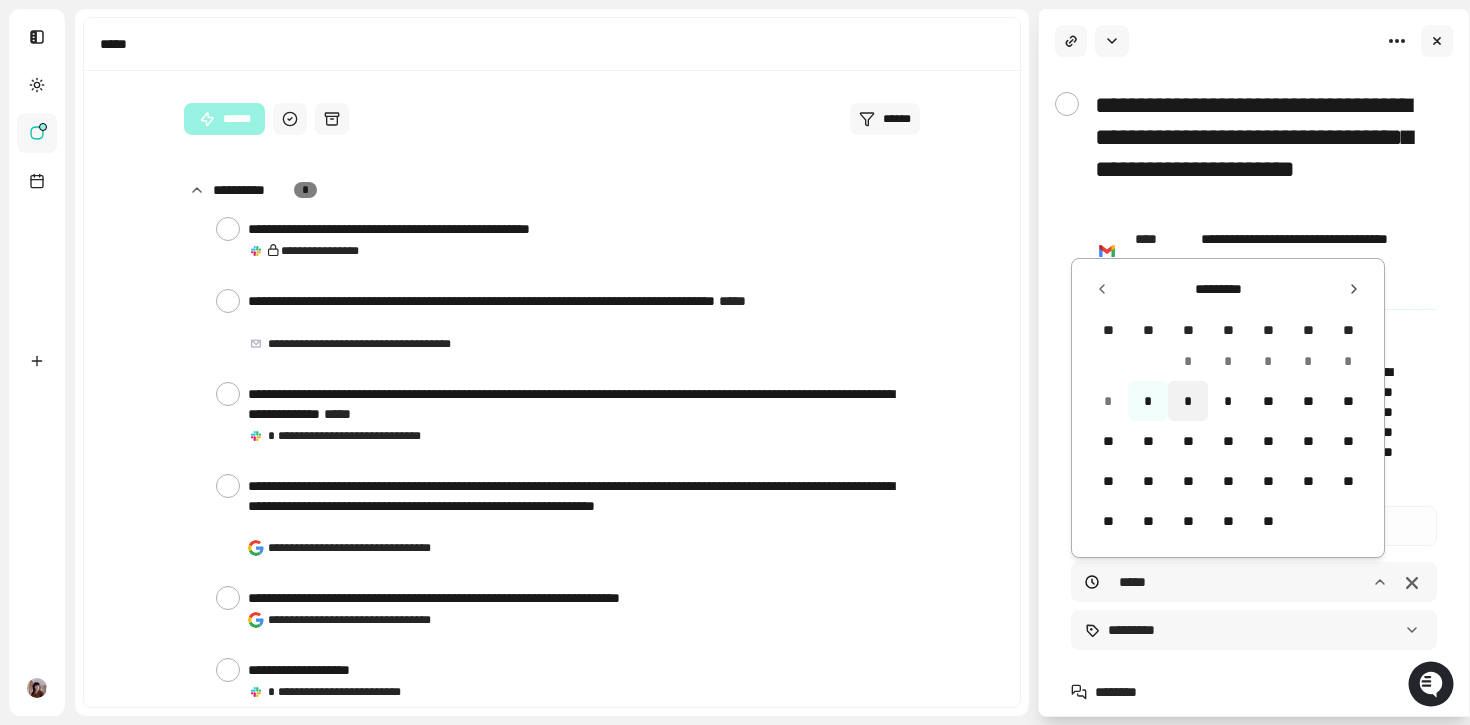 click on "*" at bounding box center (1188, 401) 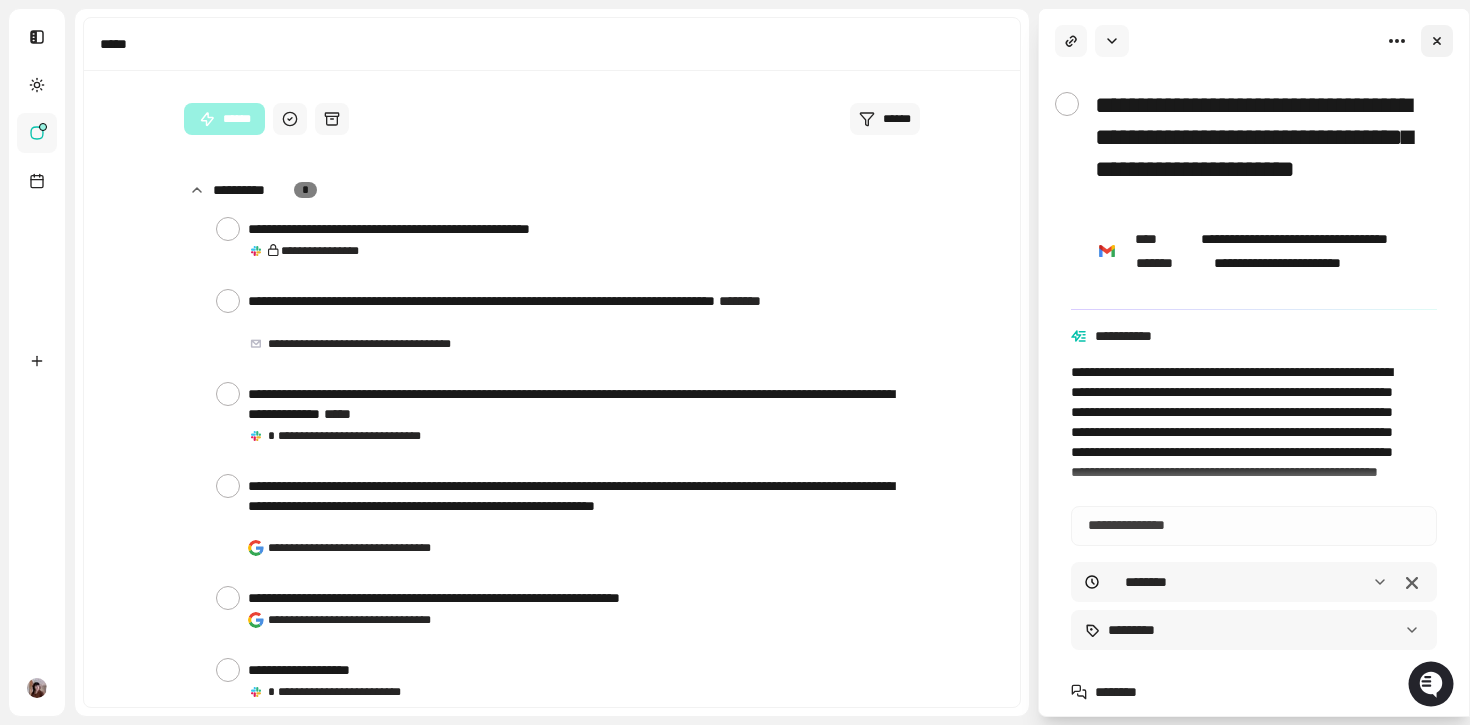 click at bounding box center [1437, 41] 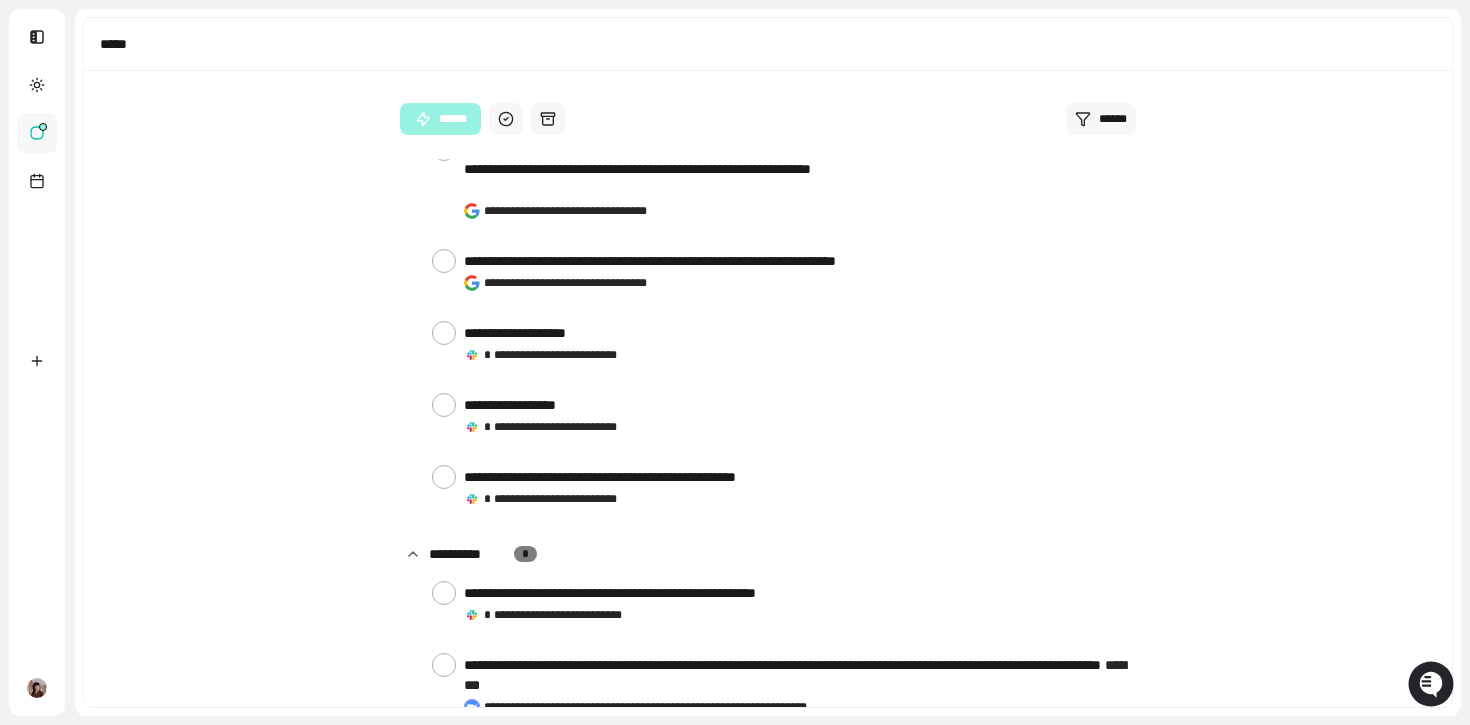 scroll, scrollTop: 694, scrollLeft: 0, axis: vertical 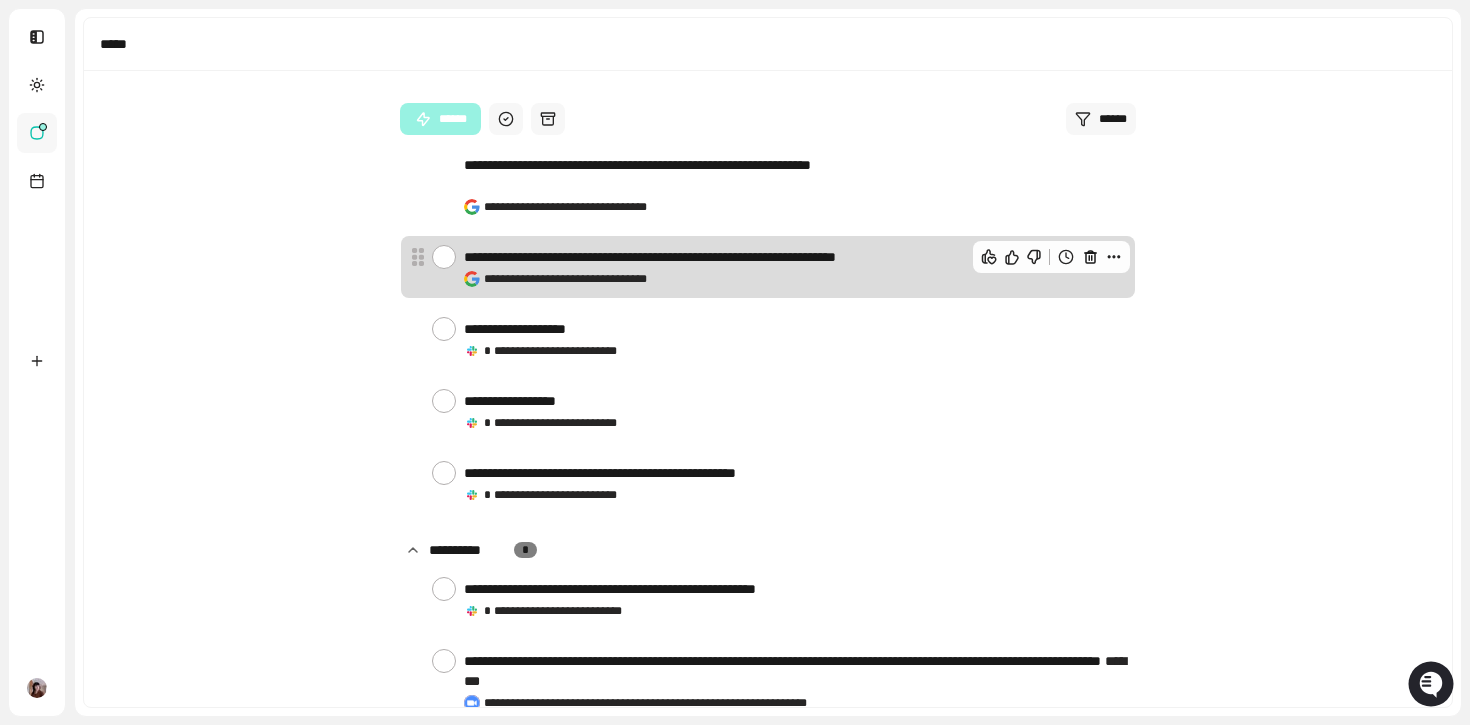 click 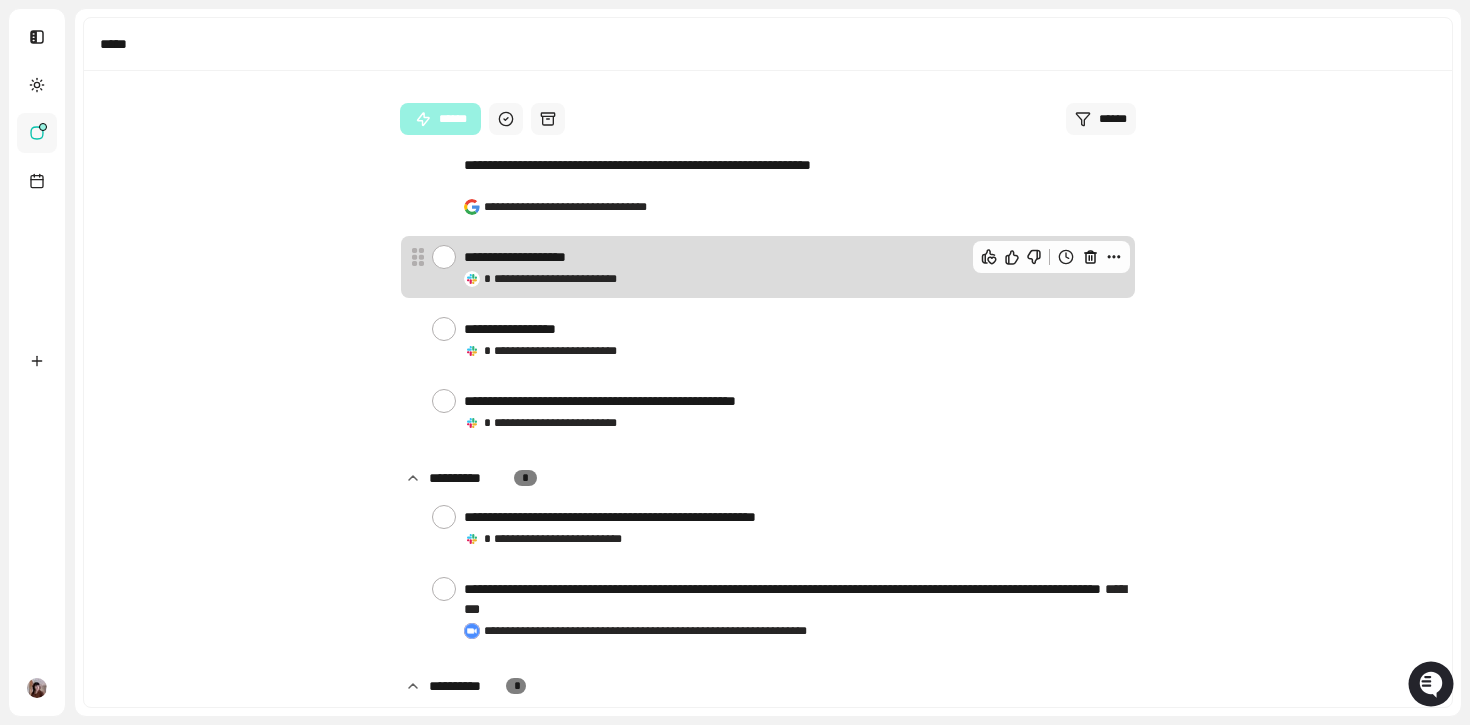click 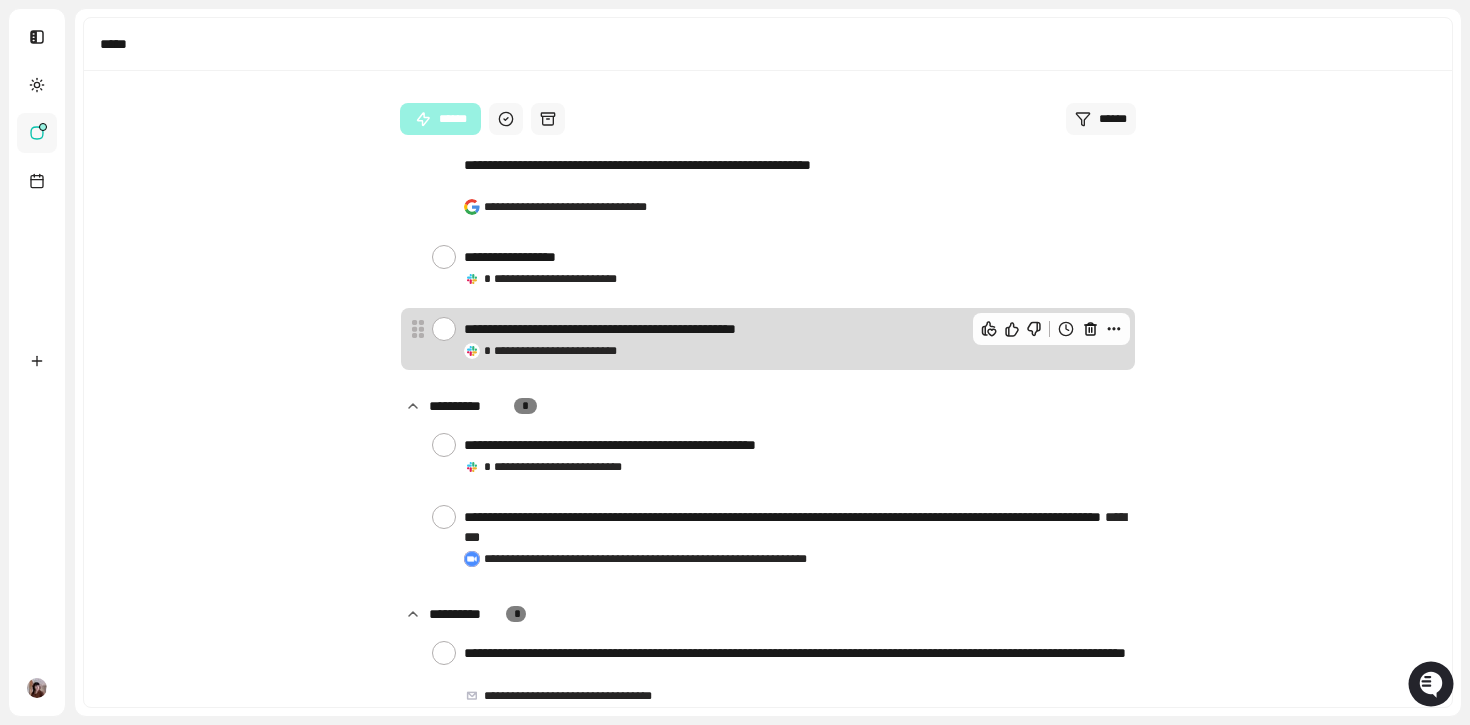 click 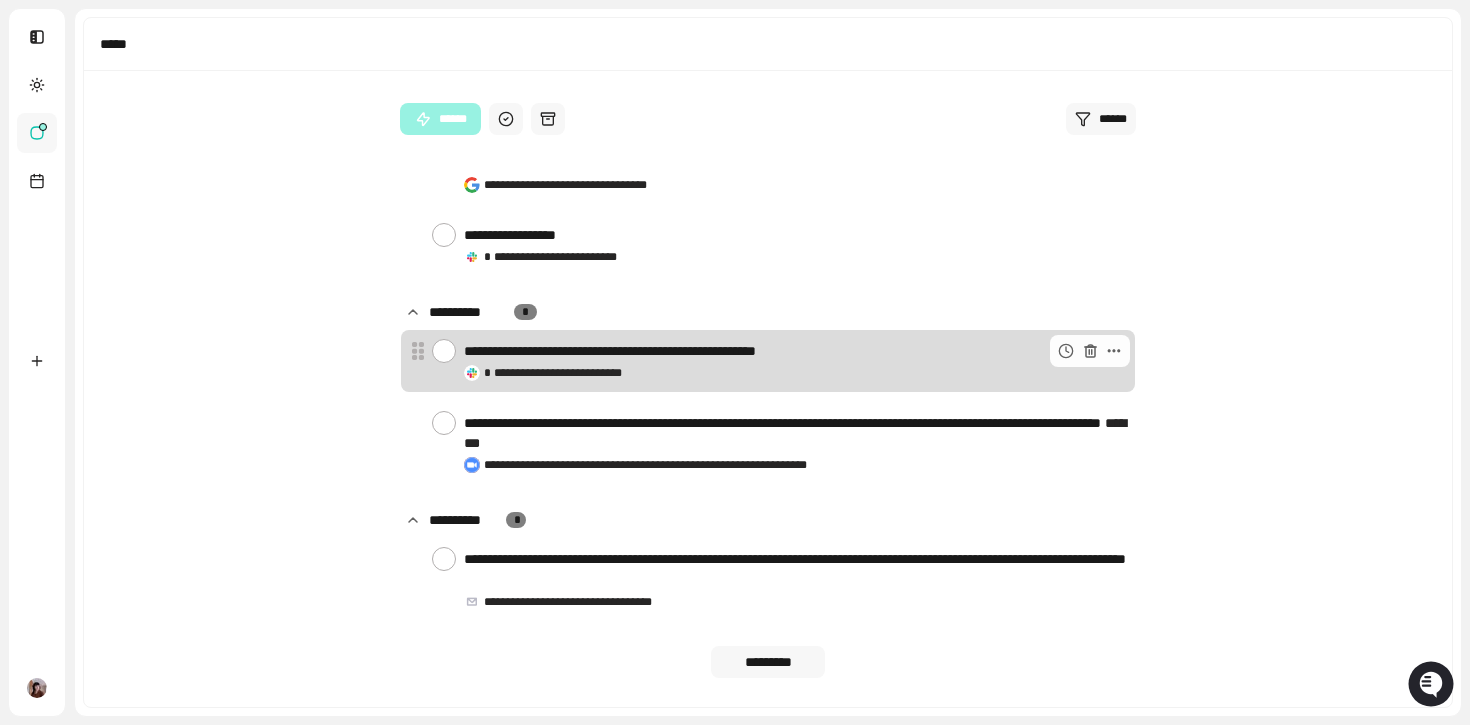 scroll, scrollTop: 735, scrollLeft: 0, axis: vertical 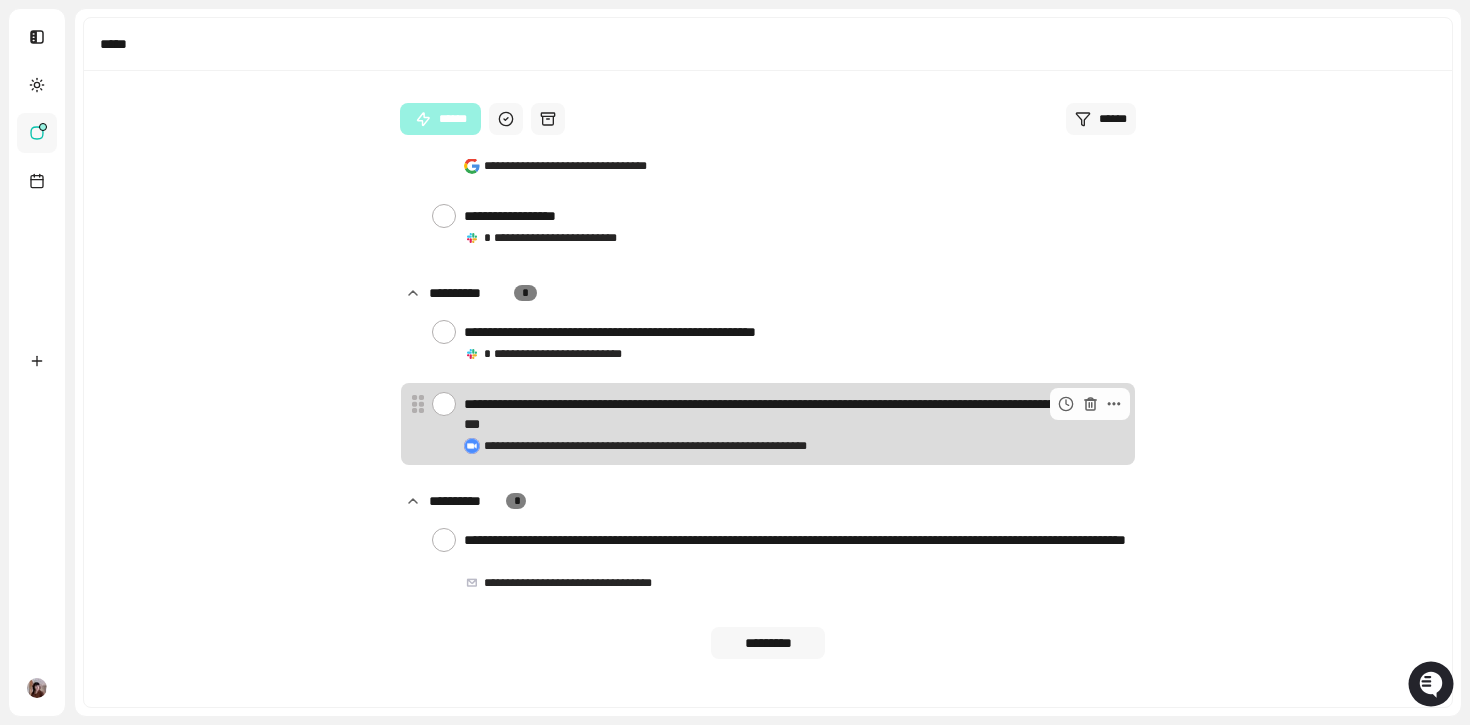 click at bounding box center [444, 404] 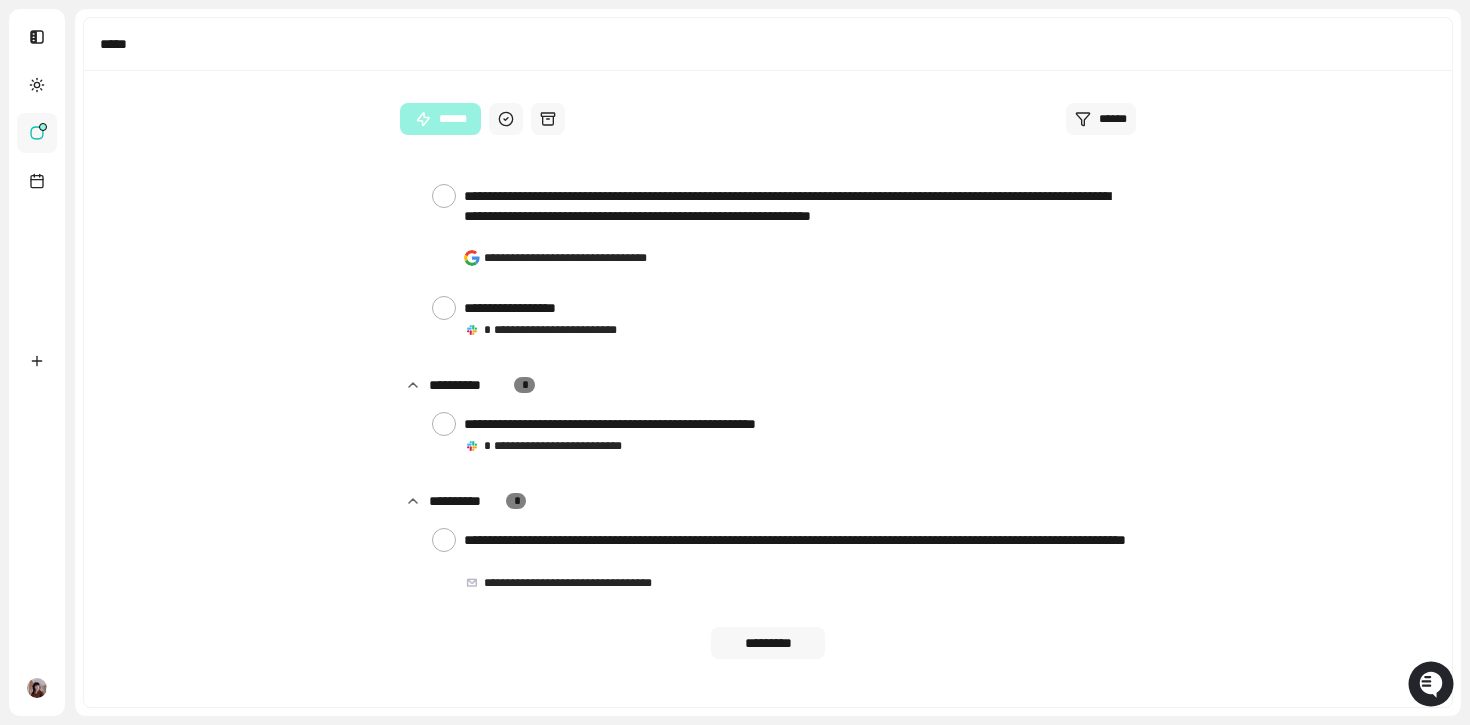 scroll, scrollTop: 643, scrollLeft: 0, axis: vertical 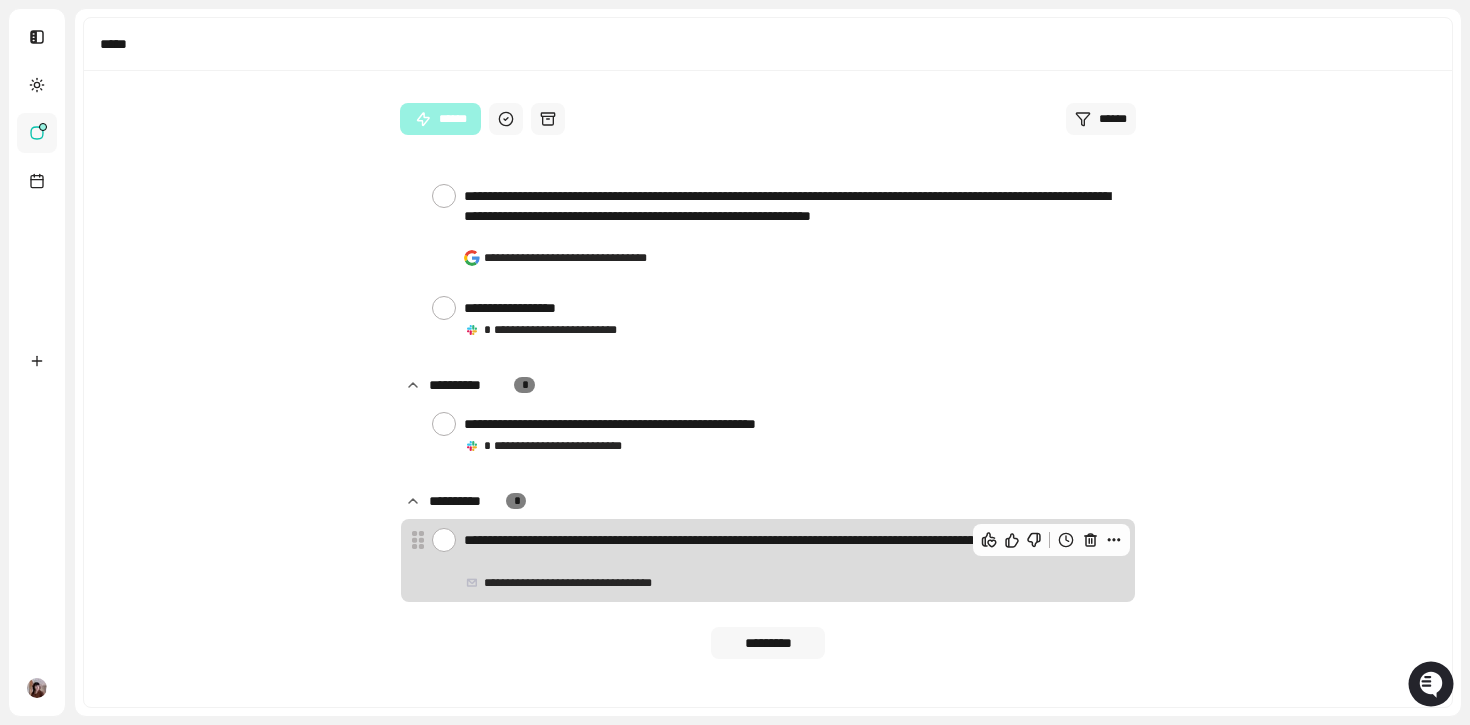 click at bounding box center [1052, 540] 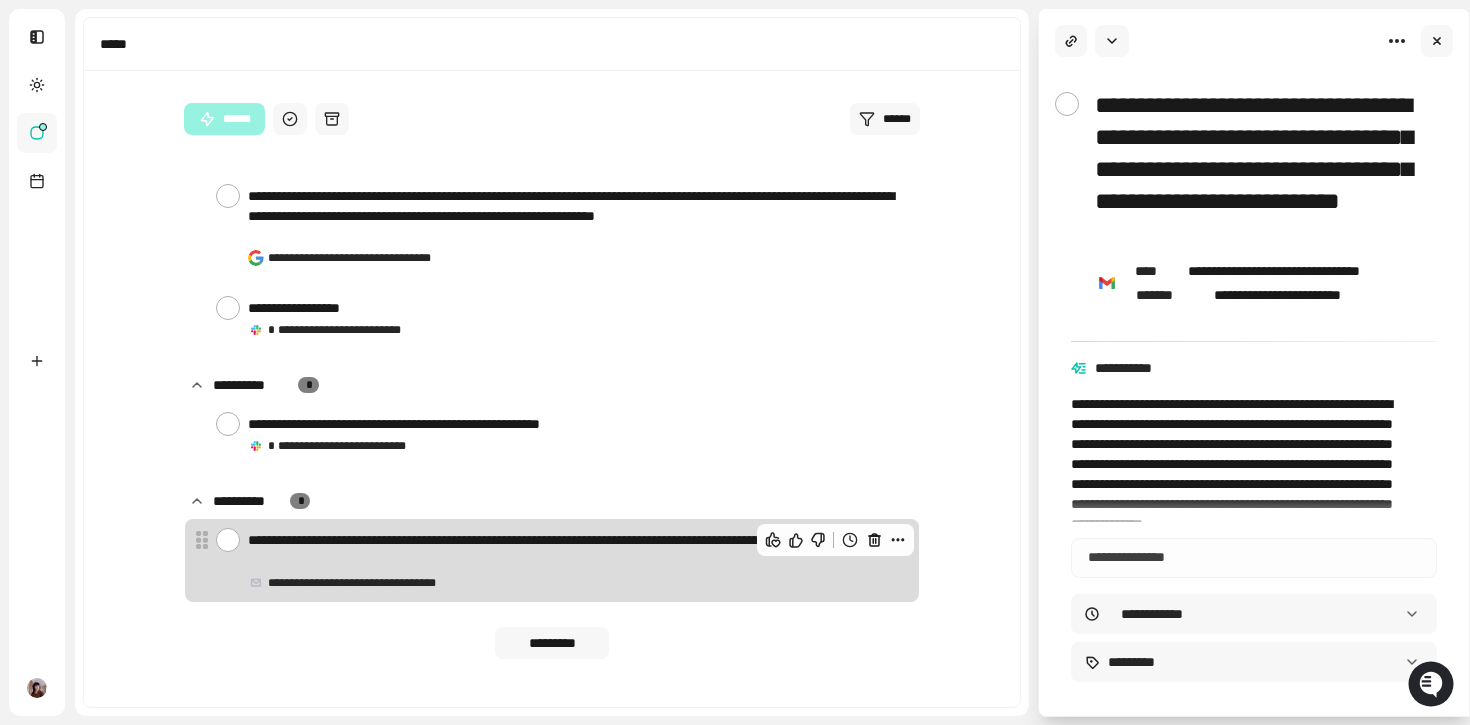 click 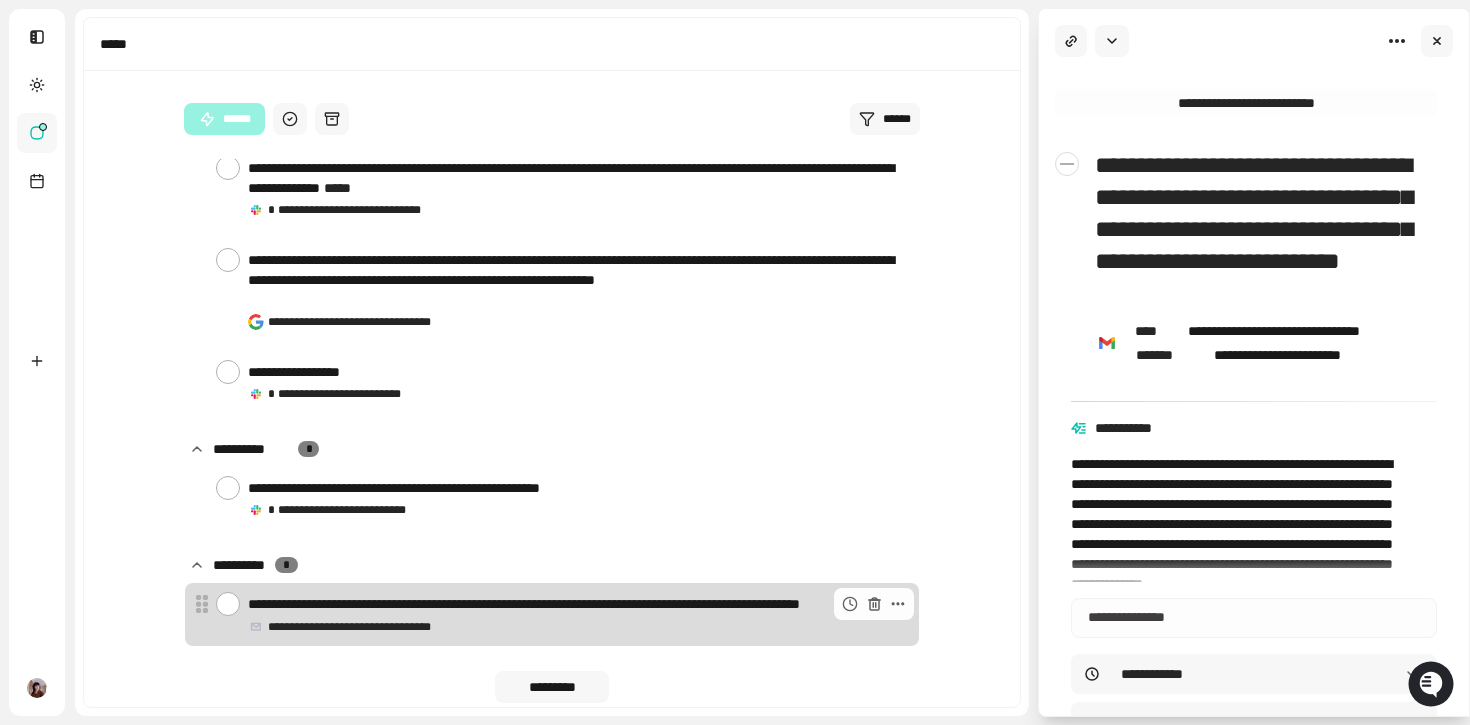 scroll, scrollTop: 561, scrollLeft: 0, axis: vertical 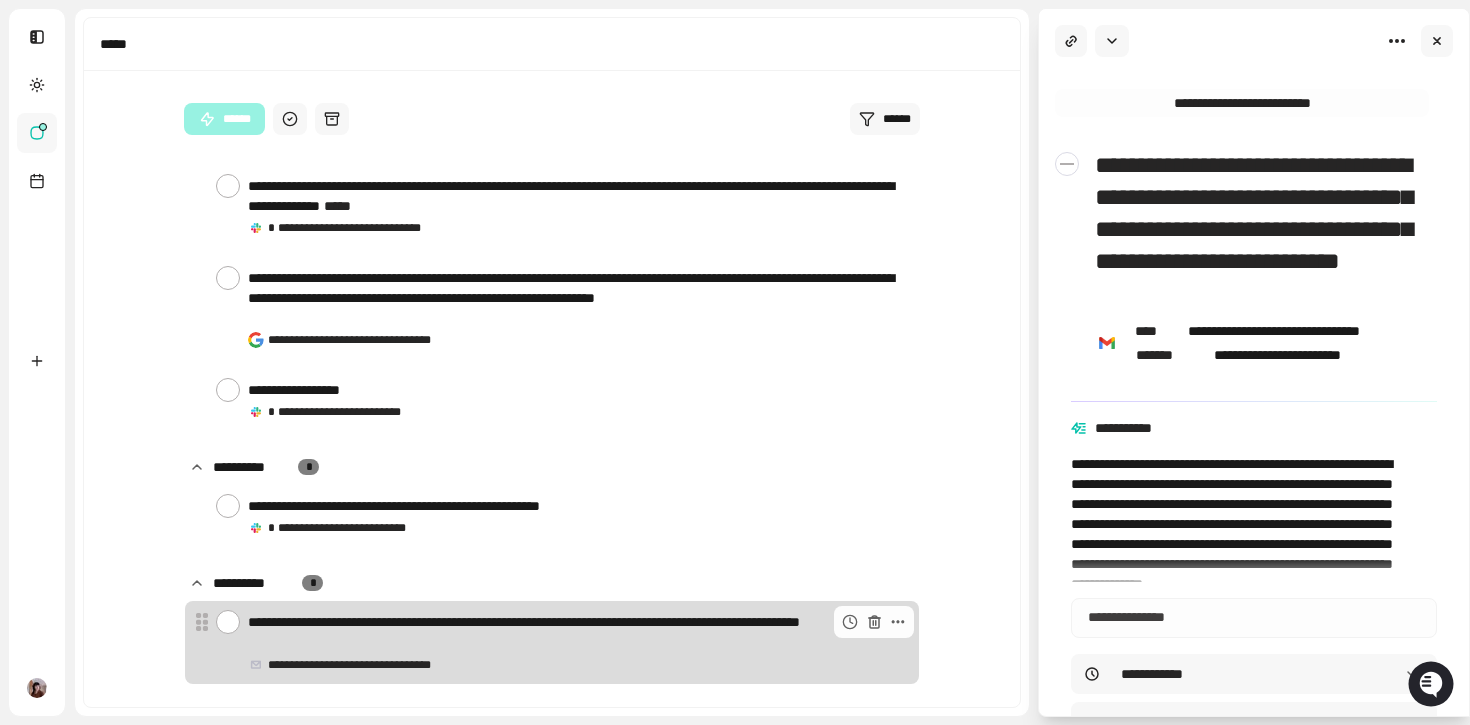 click on "**********" at bounding box center (579, 632) 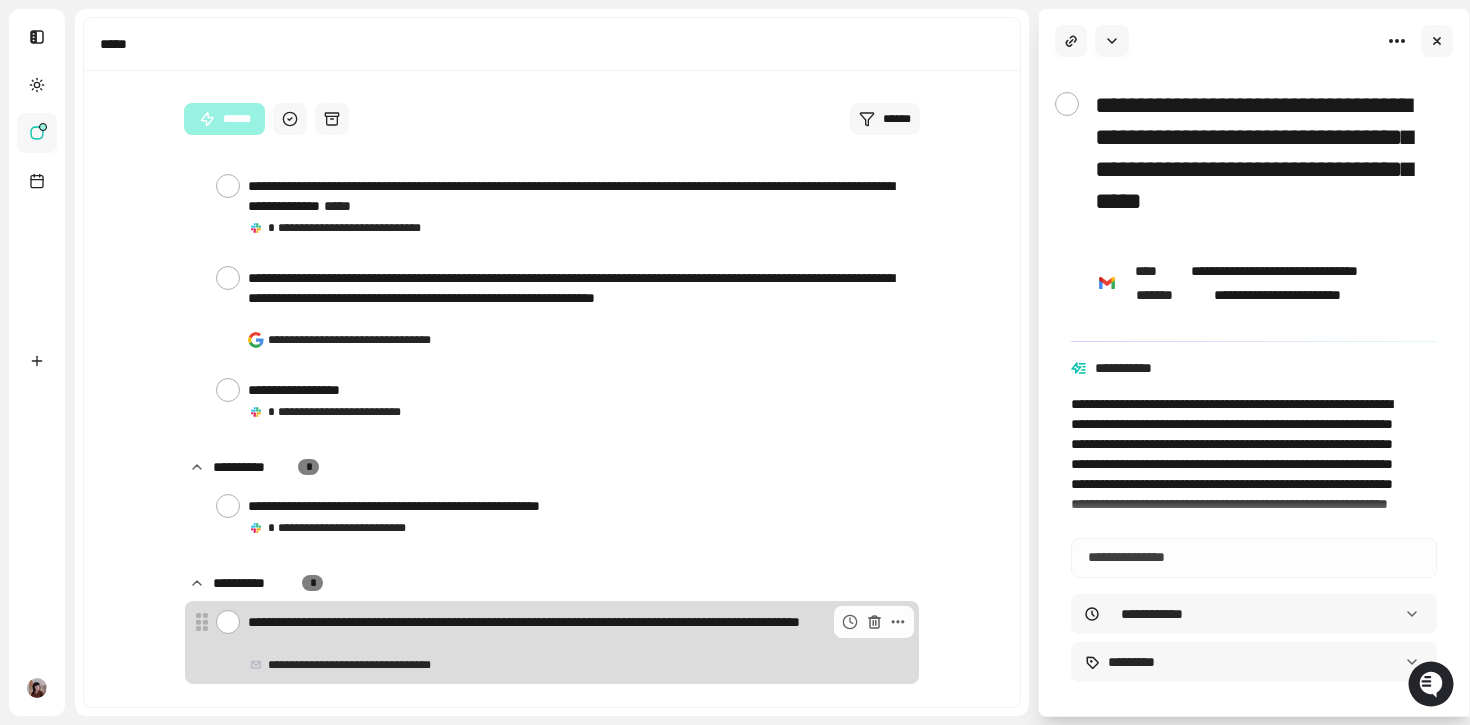 scroll, scrollTop: 643, scrollLeft: 0, axis: vertical 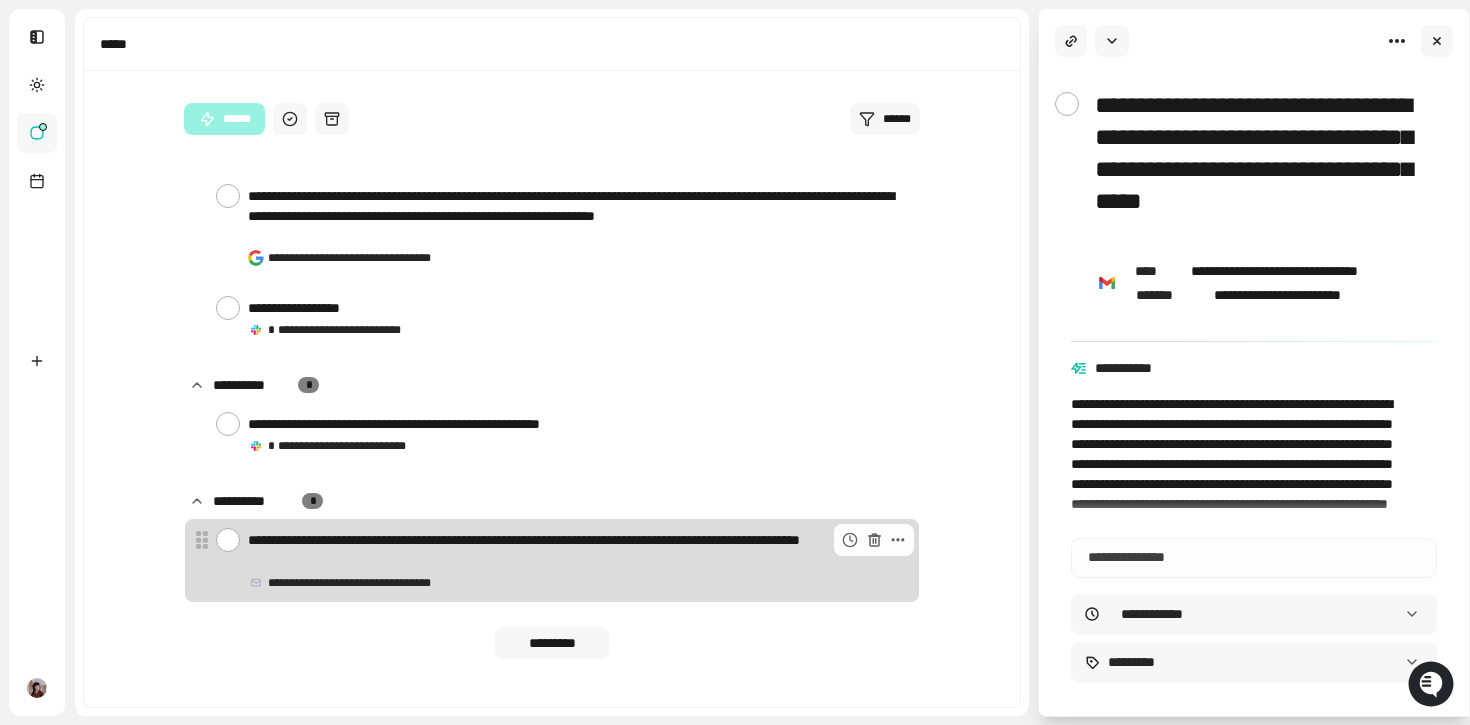 click on "*********" at bounding box center (551, 643) 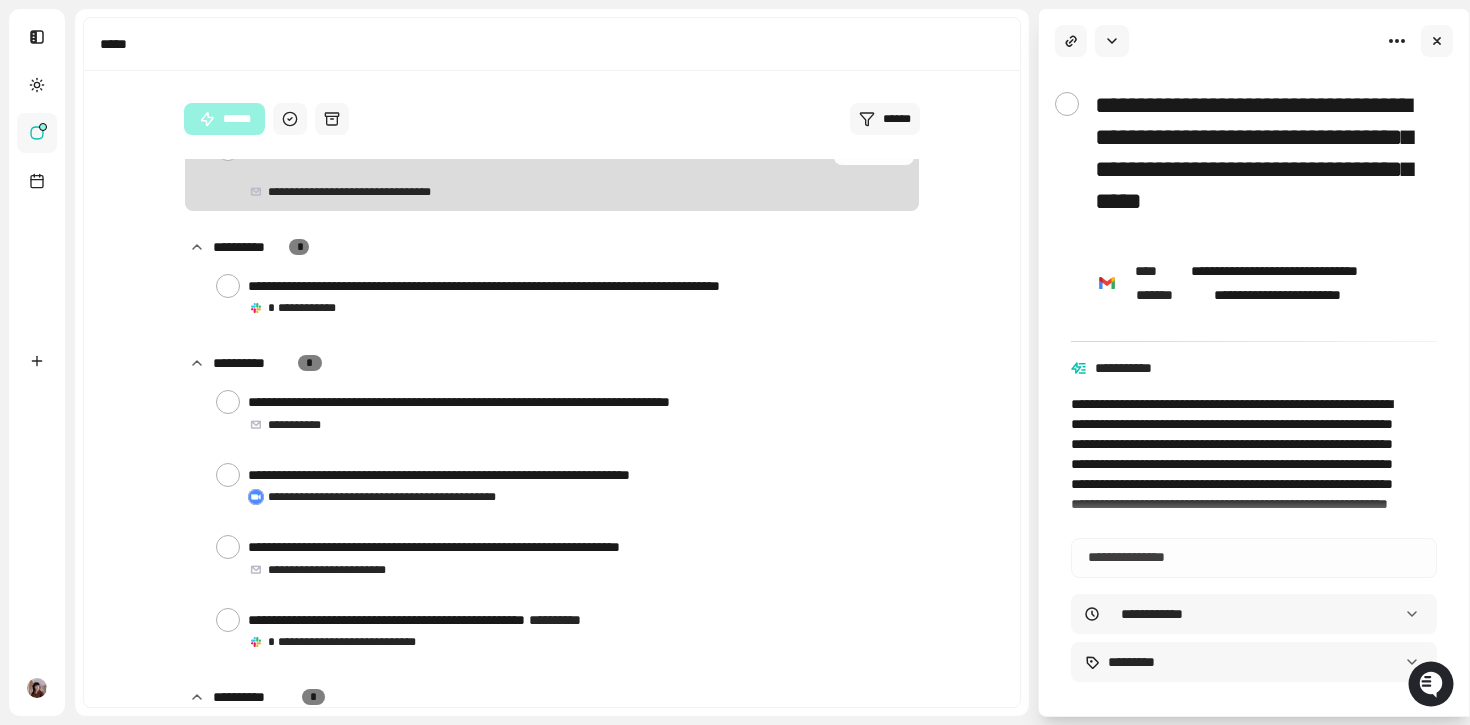 scroll, scrollTop: 1053, scrollLeft: 0, axis: vertical 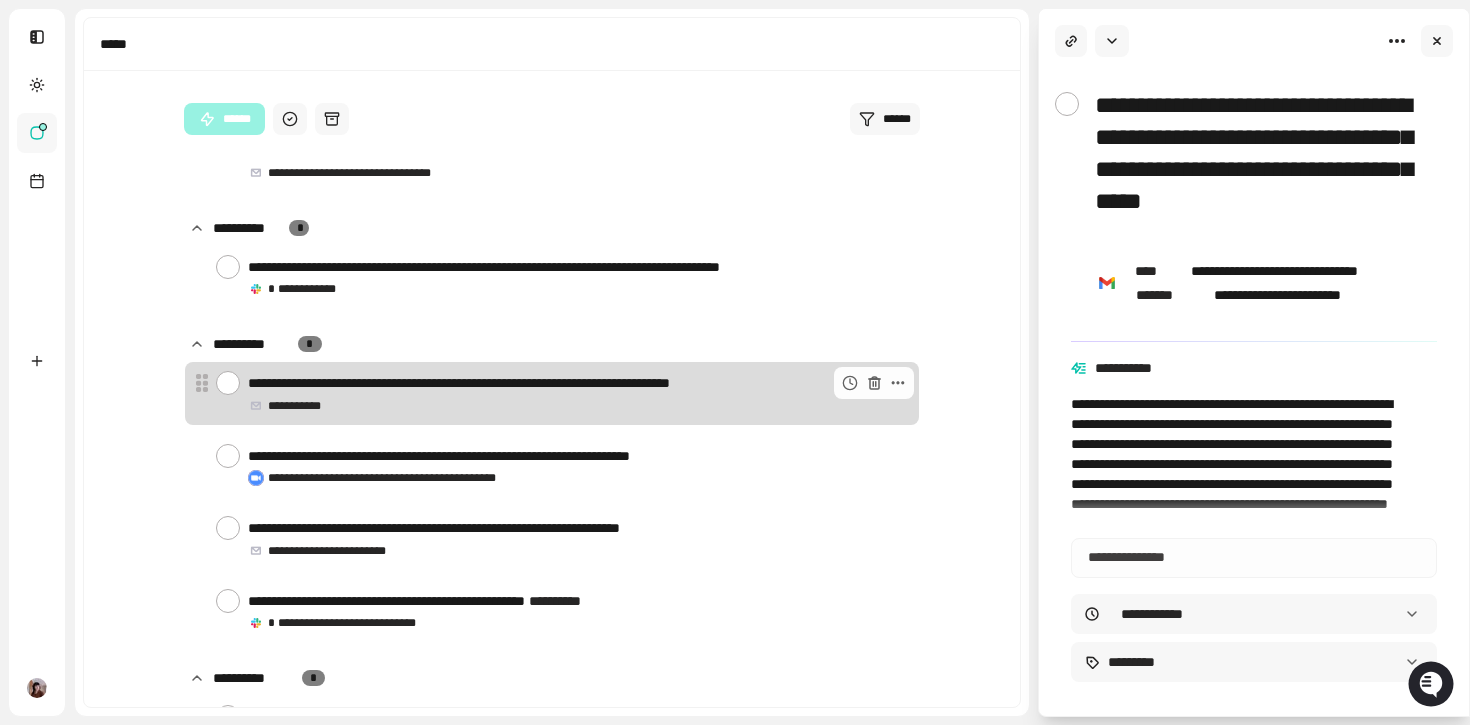 click at bounding box center (228, 383) 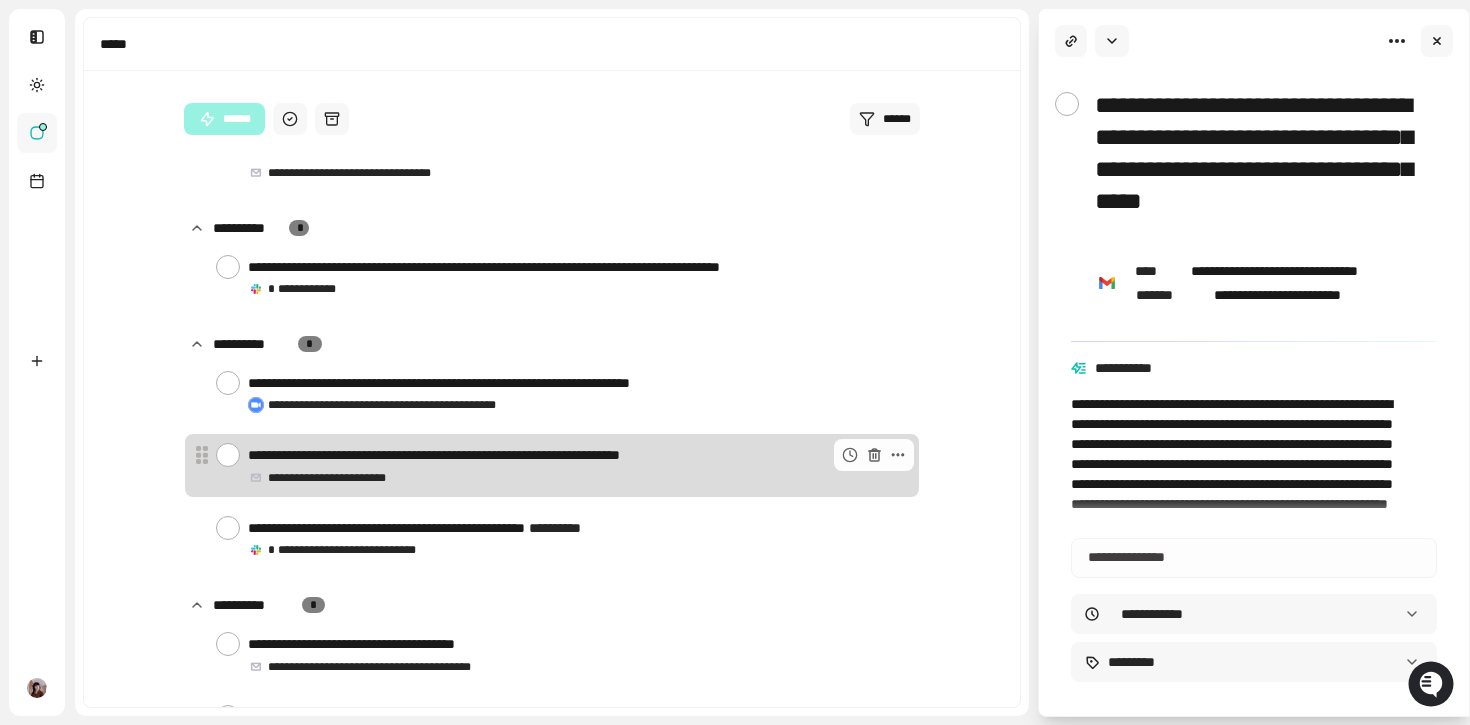 click on "**********" at bounding box center (579, 465) 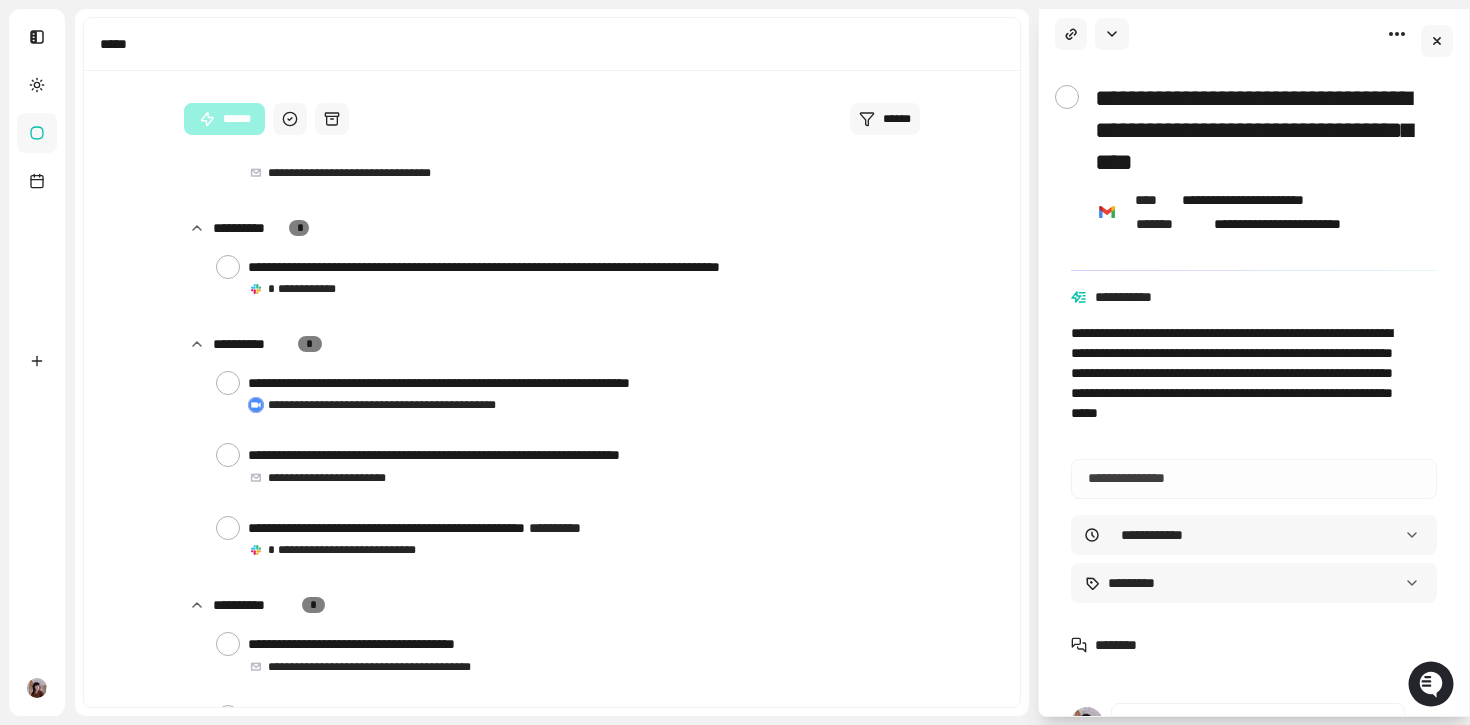 scroll, scrollTop: 0, scrollLeft: 0, axis: both 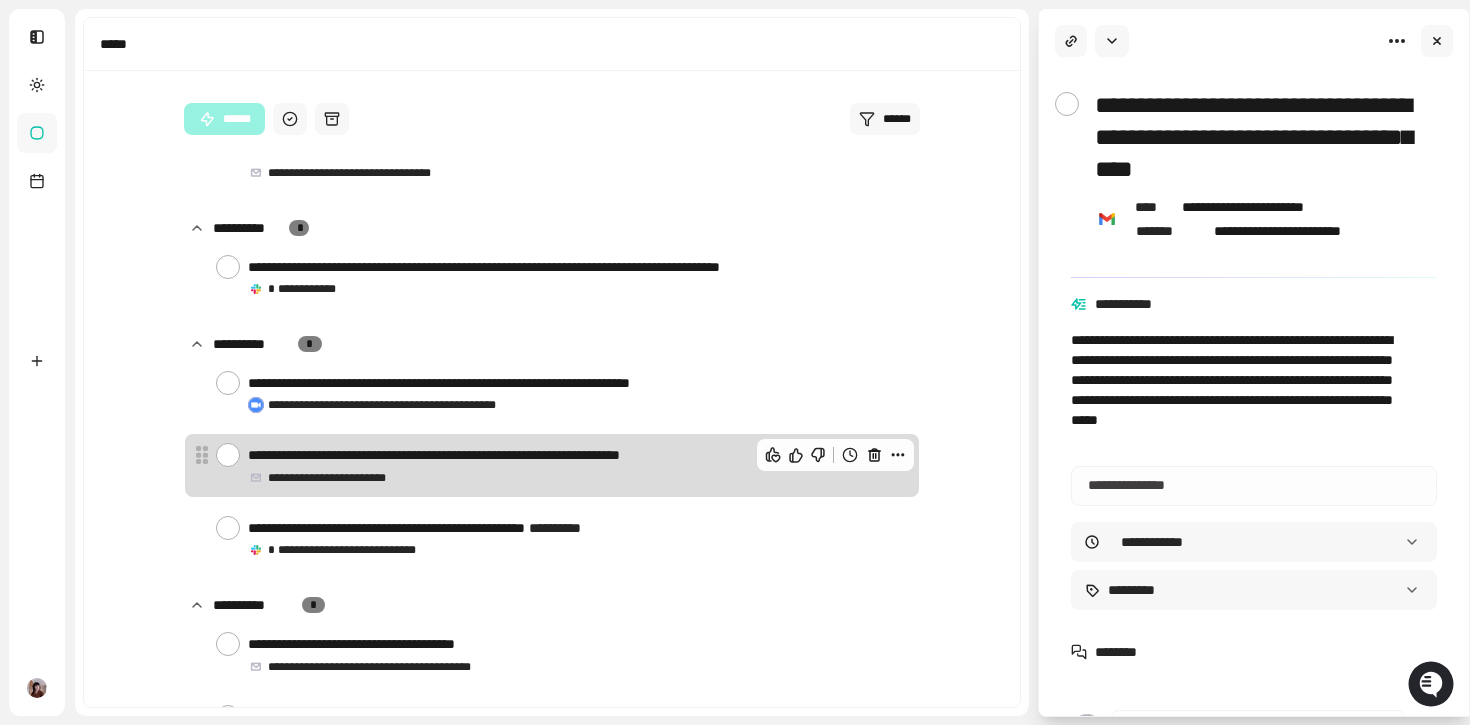 click 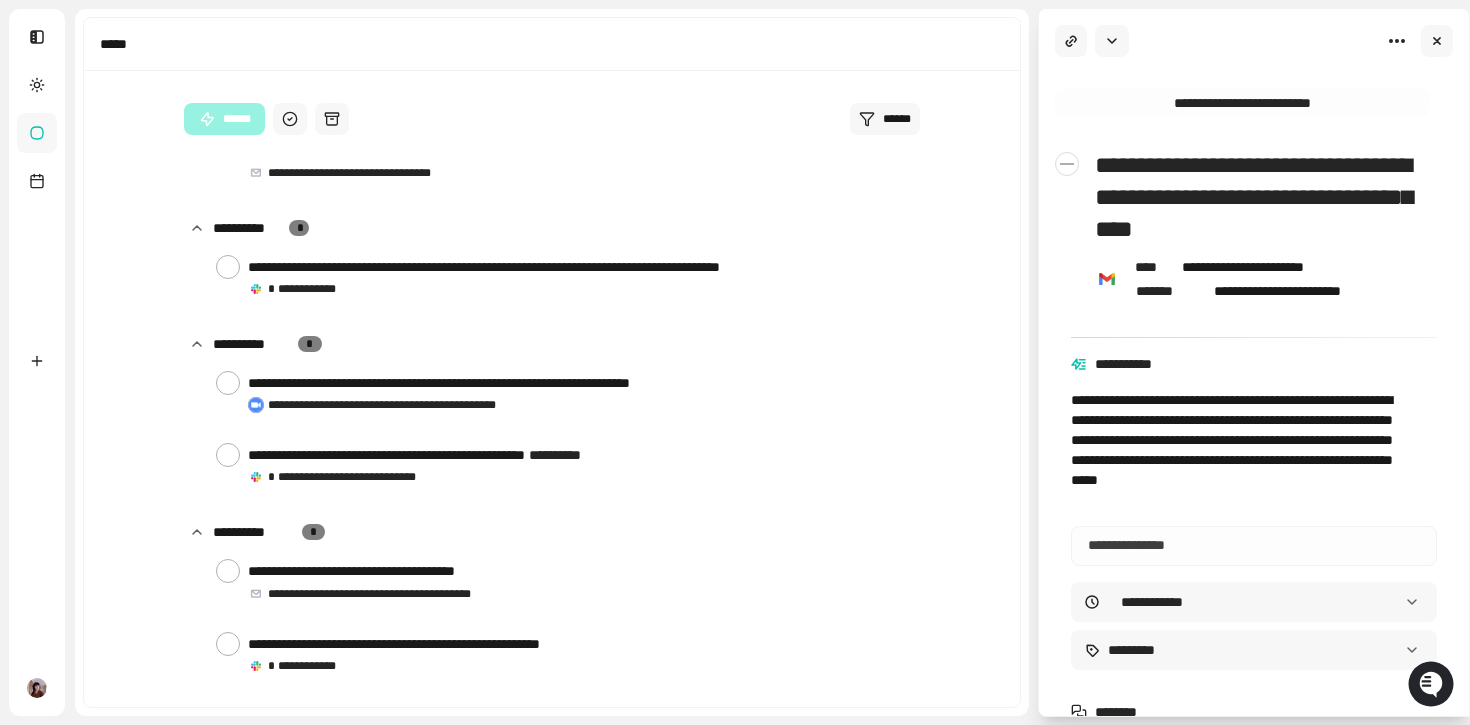 scroll, scrollTop: 1080, scrollLeft: 0, axis: vertical 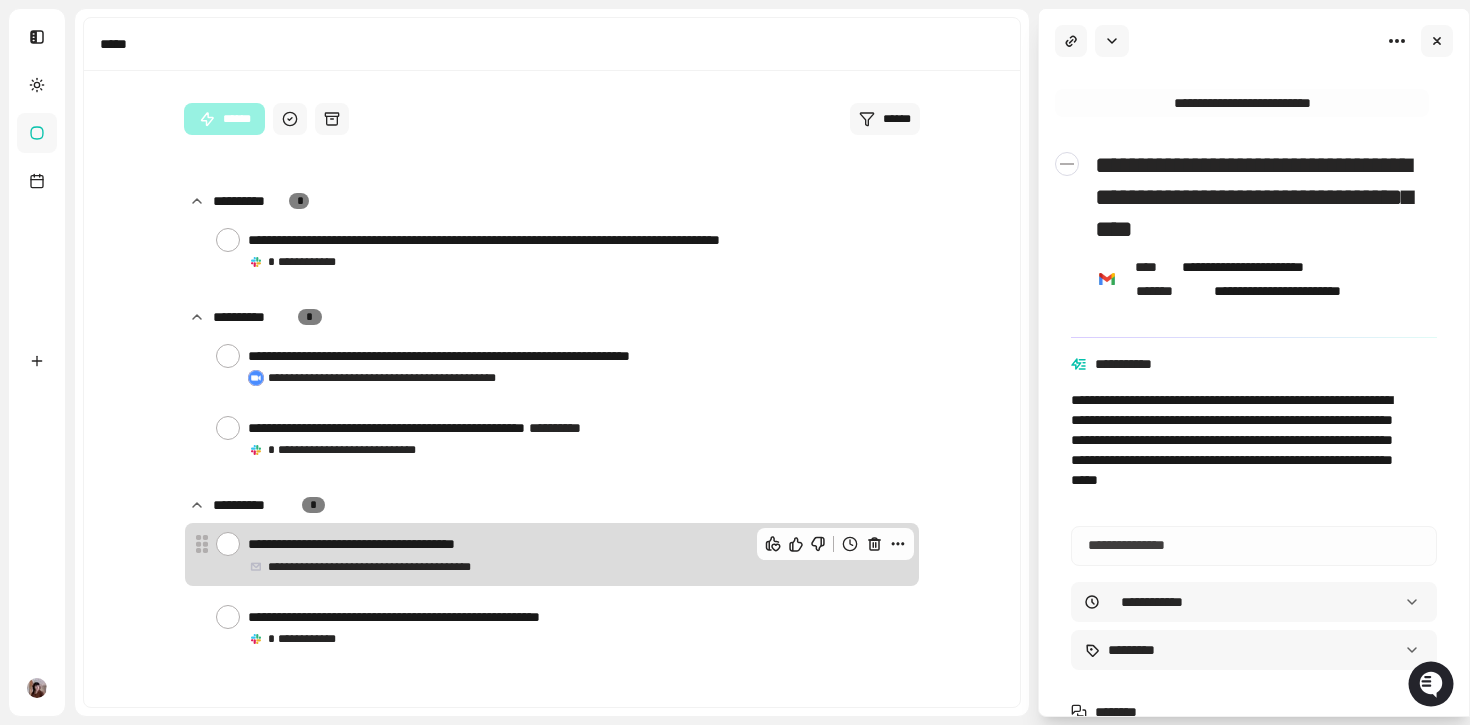 click at bounding box center [836, 544] 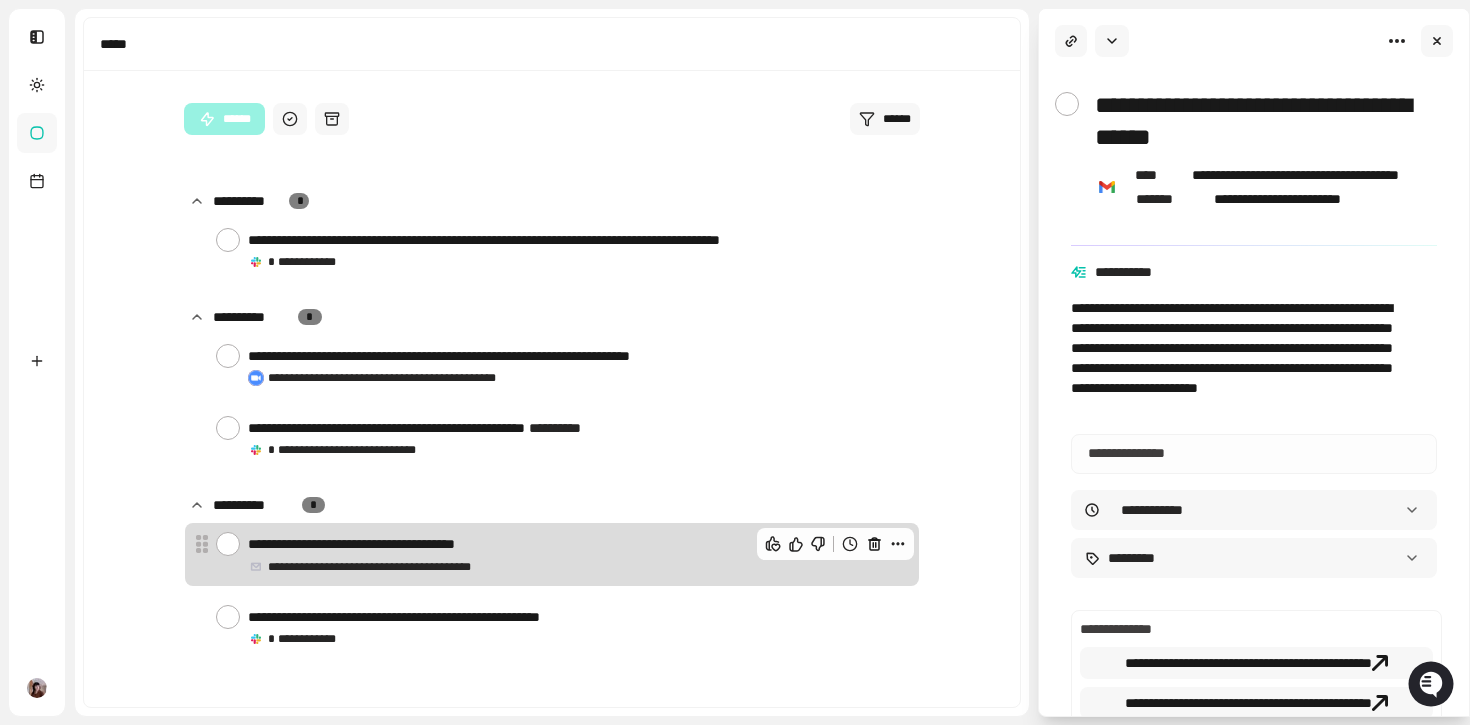 click 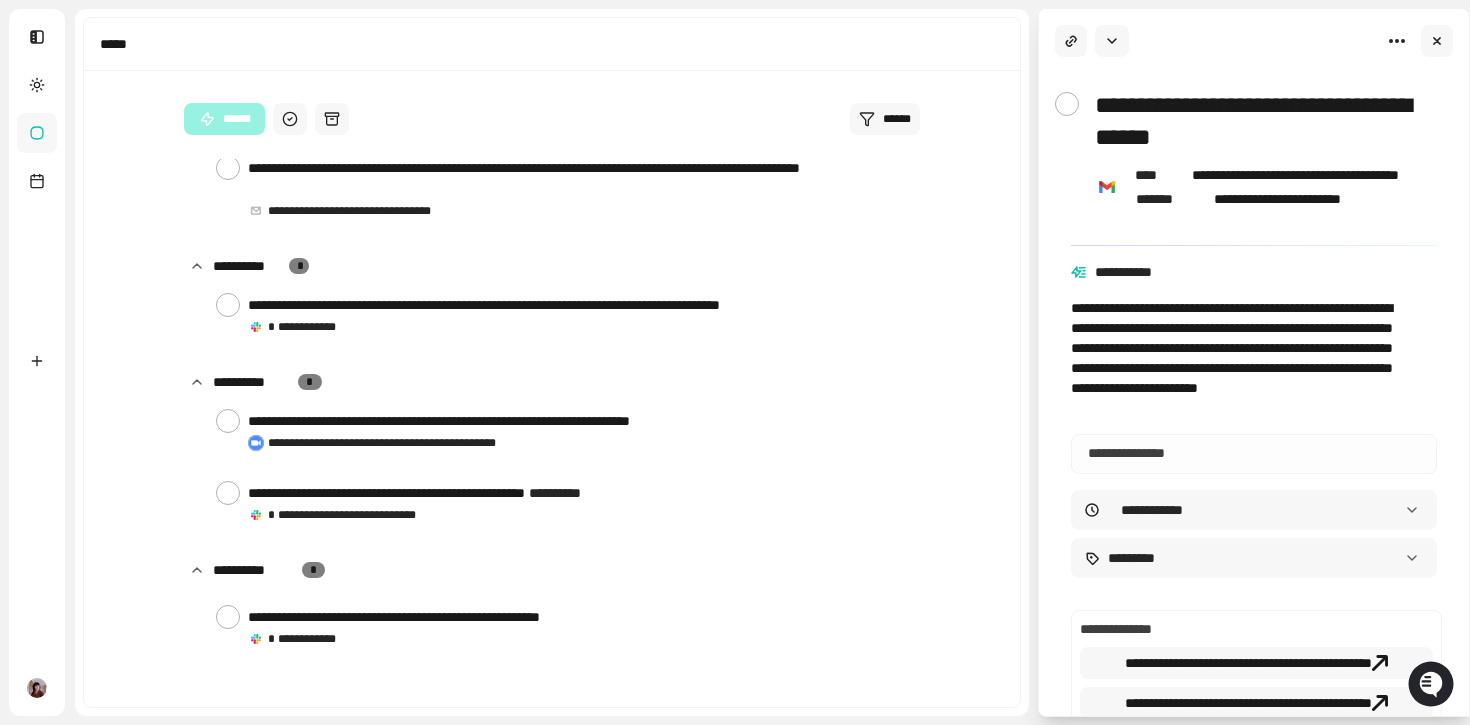 scroll, scrollTop: 1007, scrollLeft: 0, axis: vertical 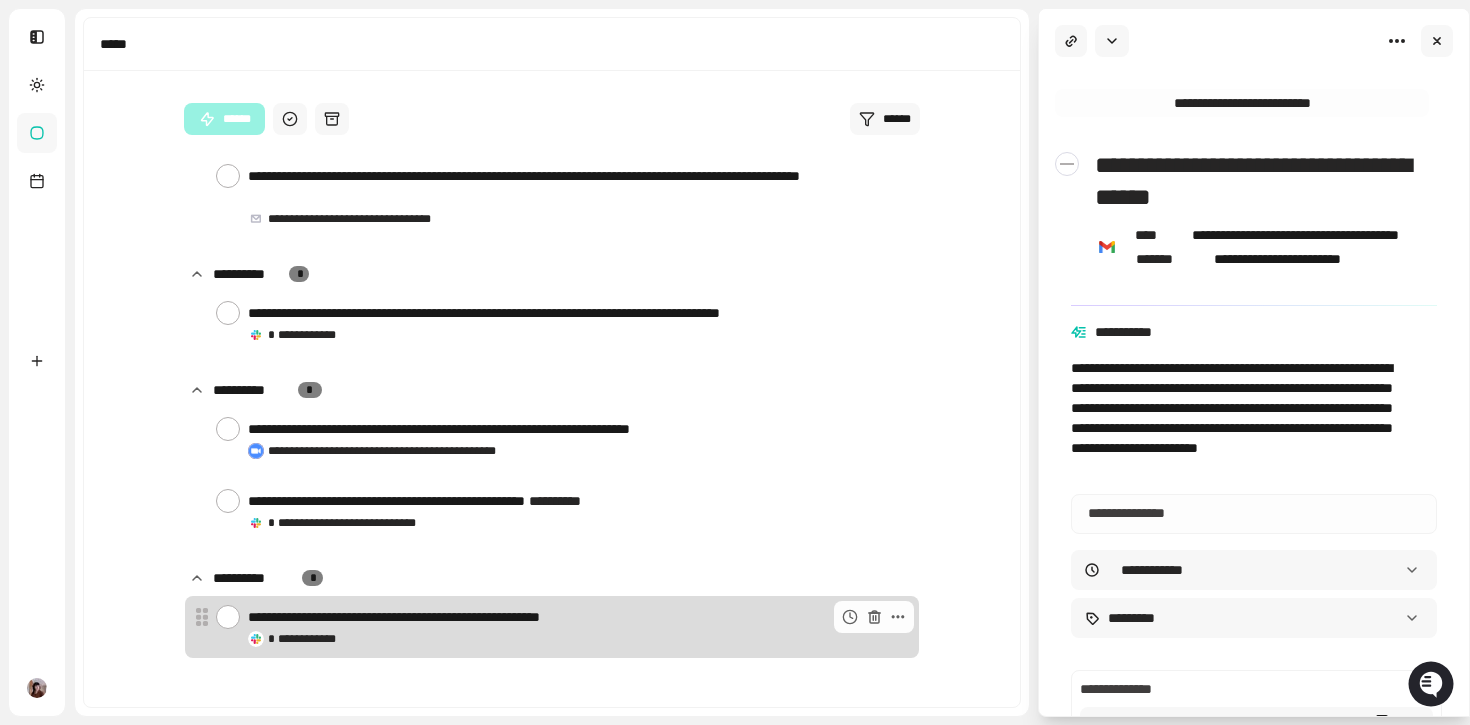 type on "*" 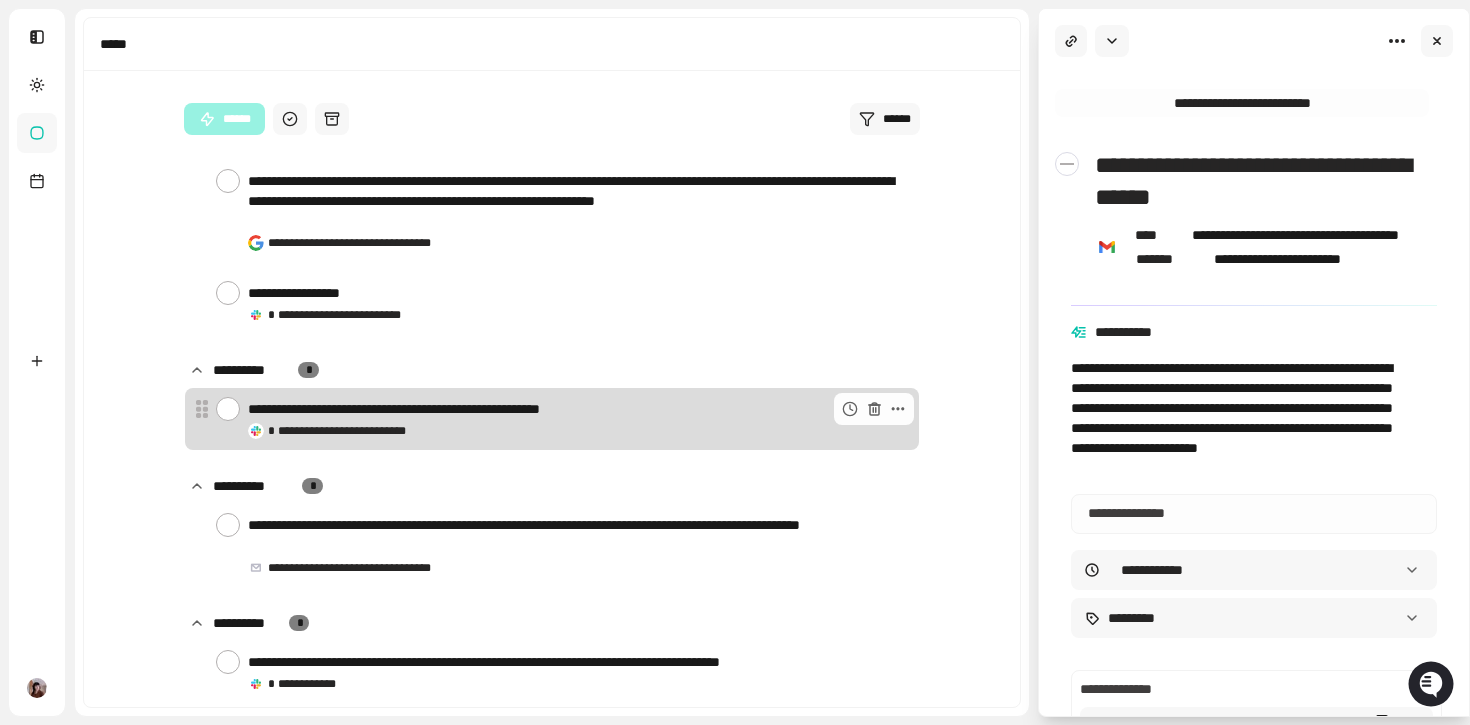 scroll, scrollTop: 656, scrollLeft: 0, axis: vertical 